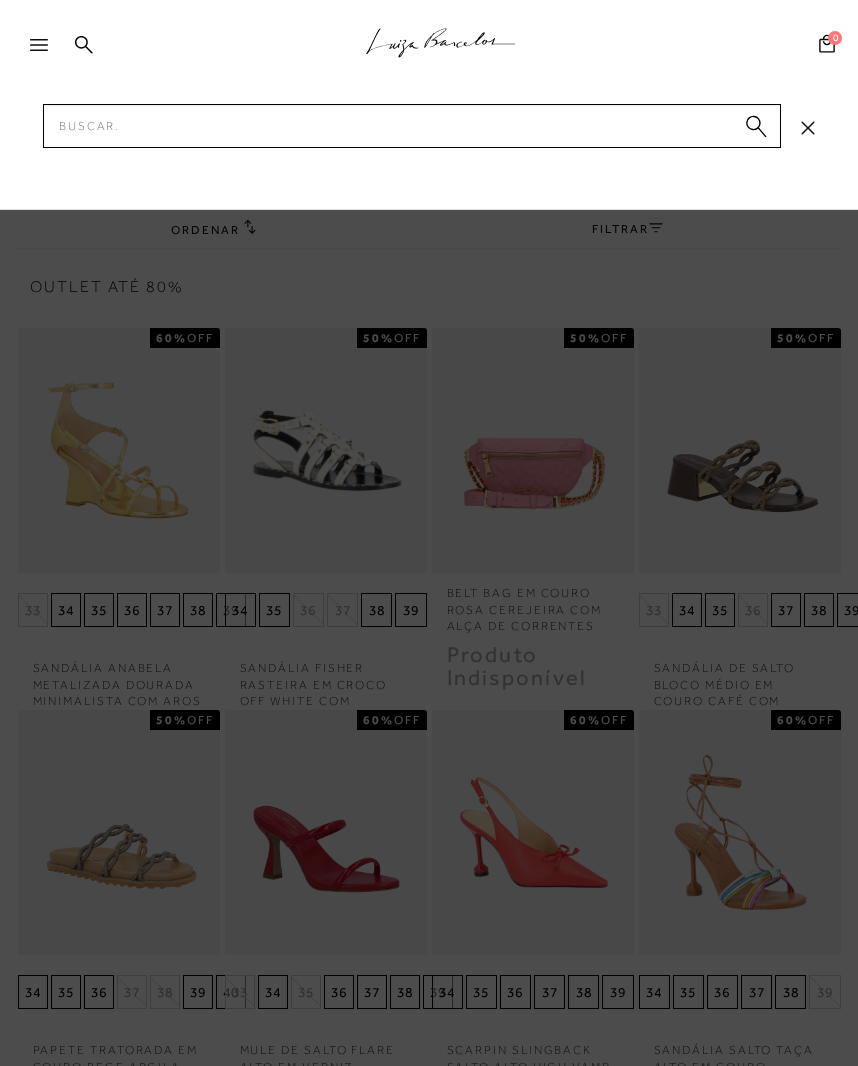 scroll, scrollTop: 4, scrollLeft: 0, axis: vertical 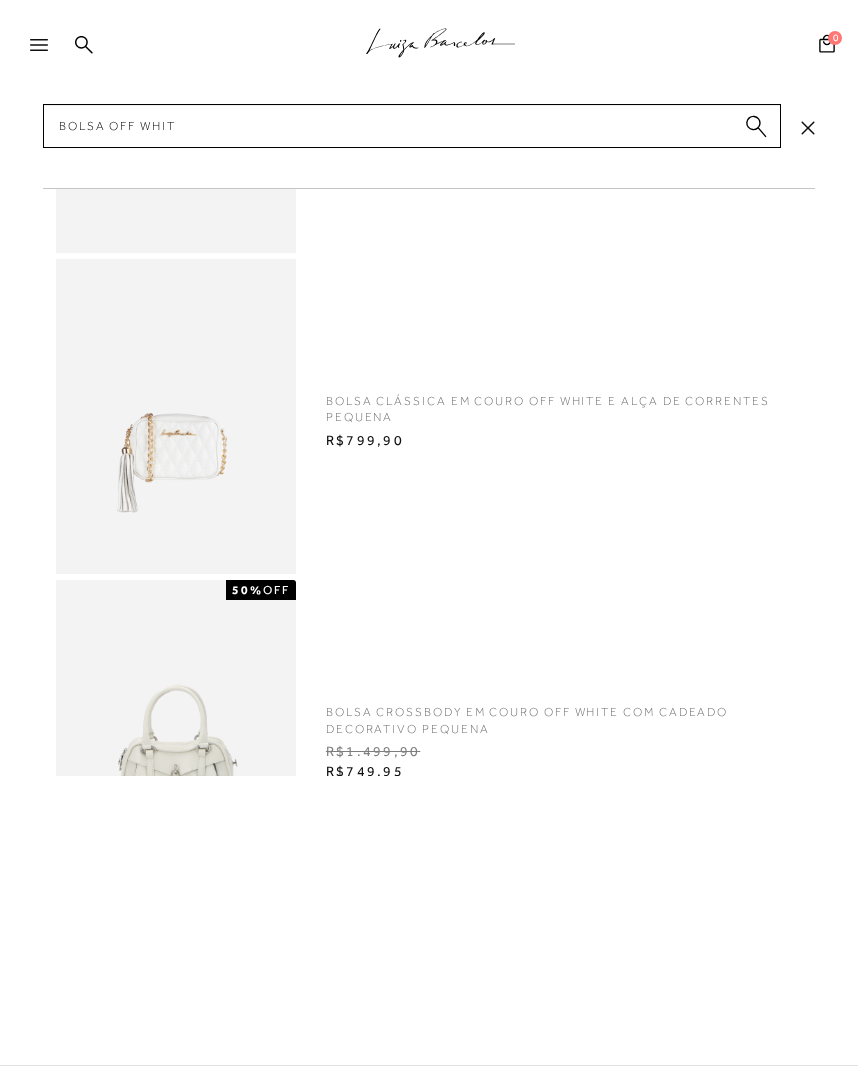 type on "Bolsa off white" 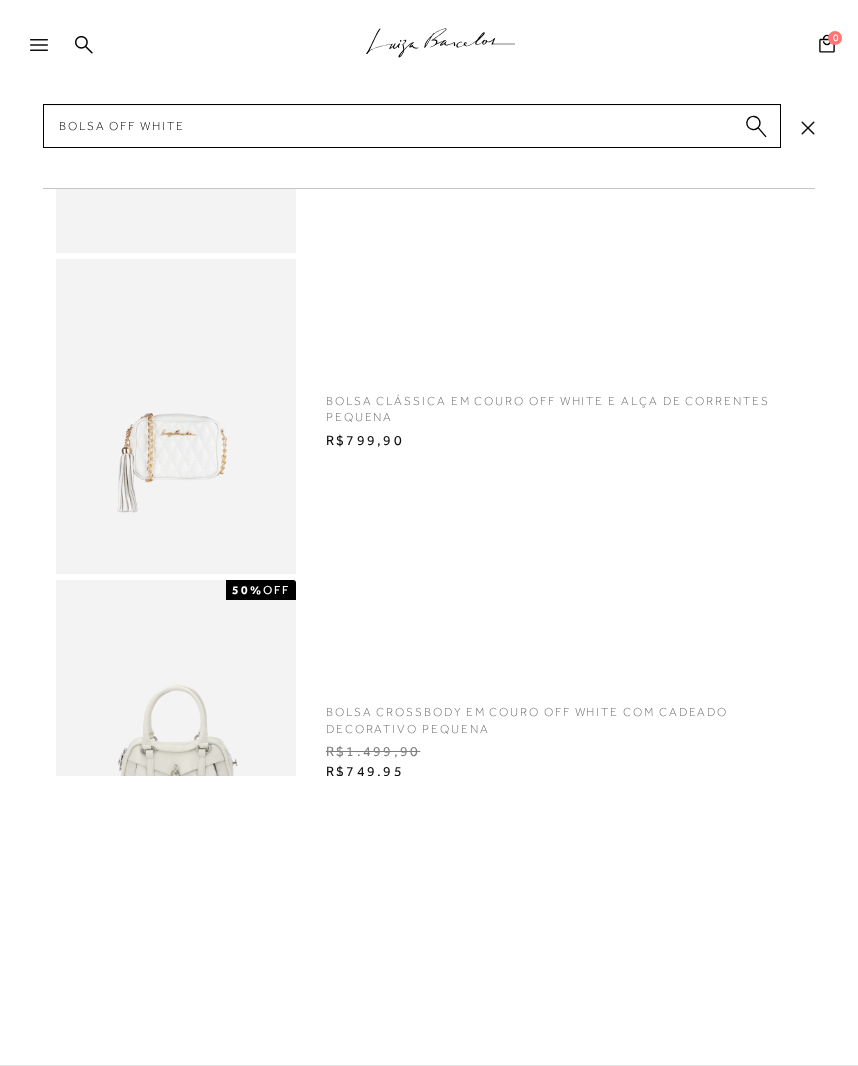 type 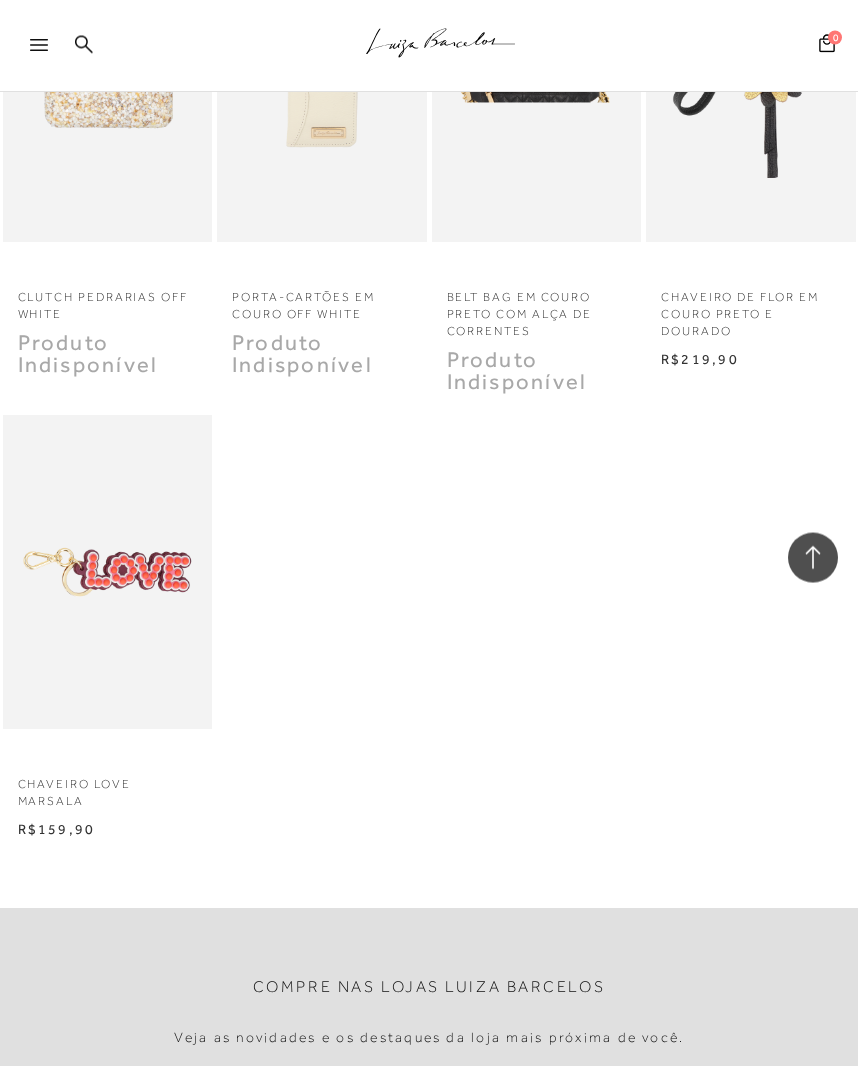 scroll, scrollTop: 9513, scrollLeft: 0, axis: vertical 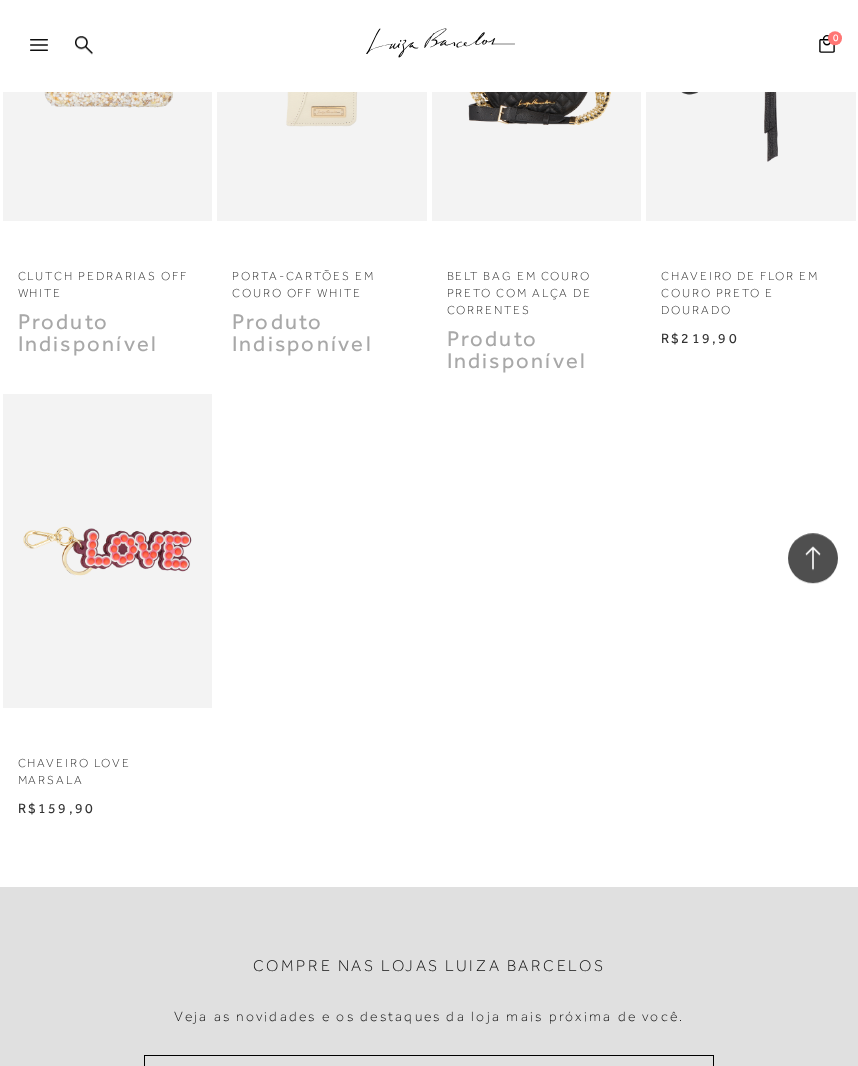 click on "Compre nas lojas Luiza Barcelos
Veja as novidades e os destaques da loja mais próxima de você.
Consultar Lojas
Ganhe 10% off na sua primeira compra
Inscreva-se e receba as últimas novidades e tendências.
Cadastrar" at bounding box center (429, 1158) 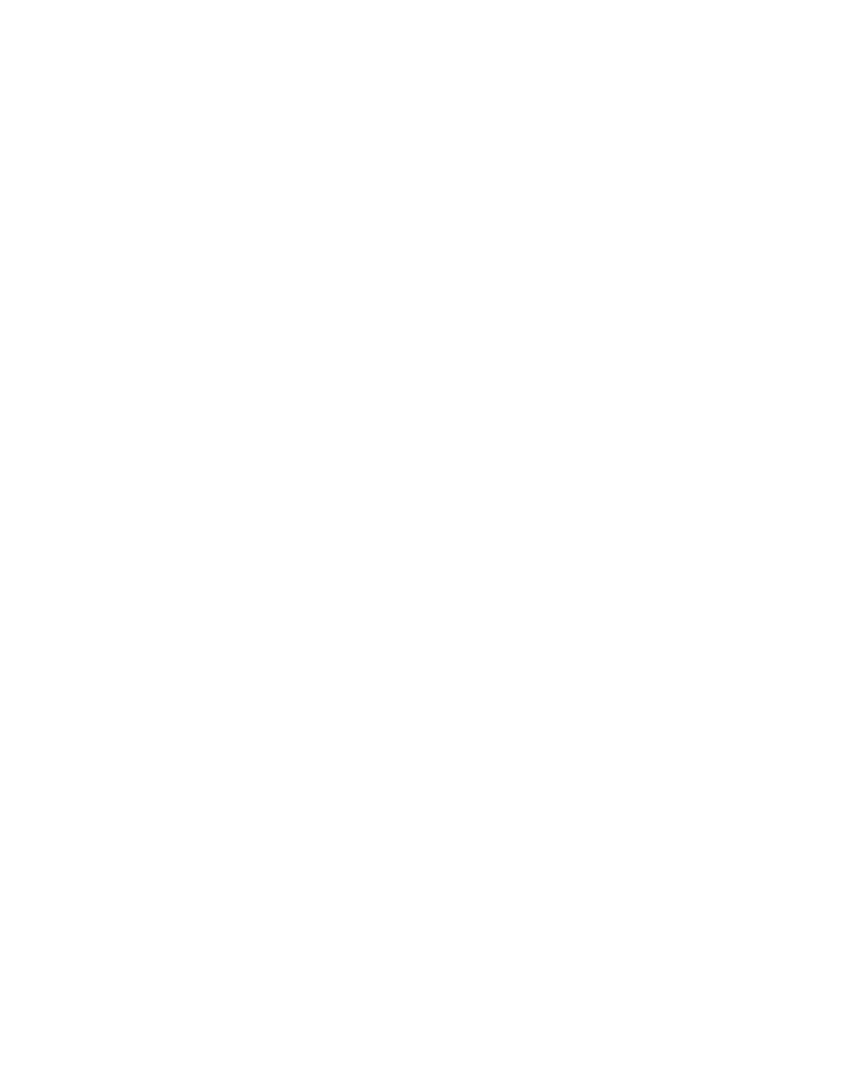 scroll, scrollTop: 1122, scrollLeft: 0, axis: vertical 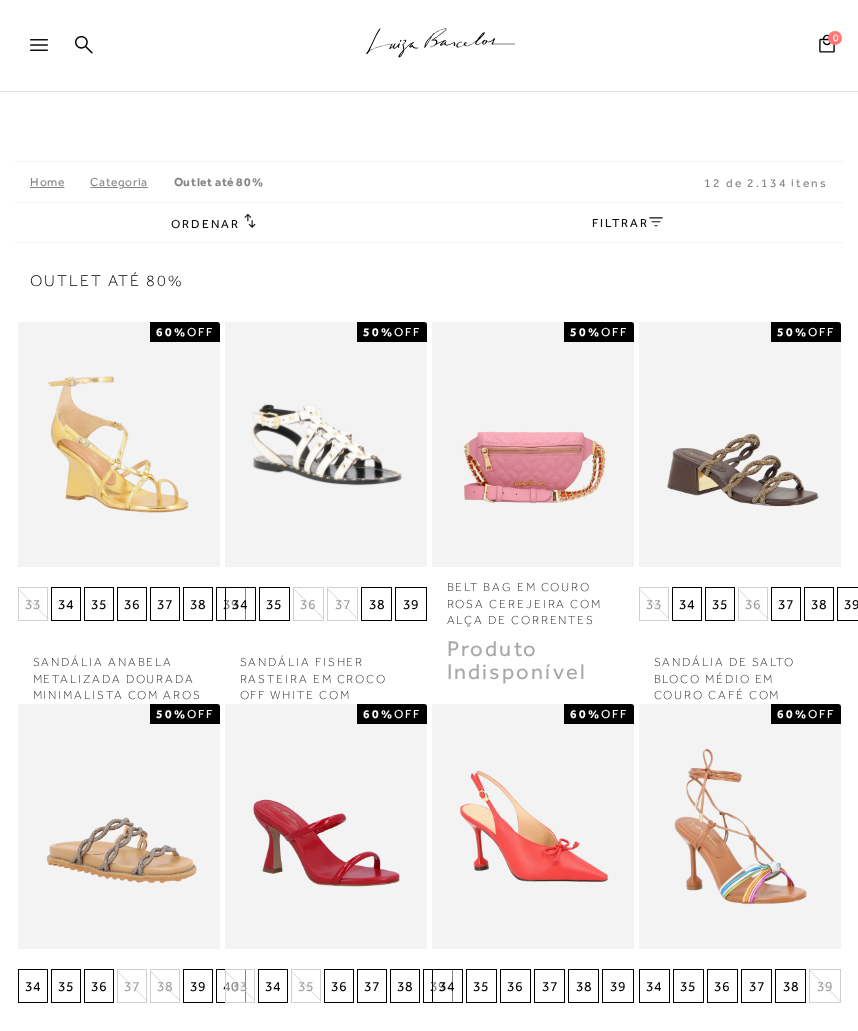 click on "Home
Categoria
Outlet até 80%
12 de 2.134 itens
Ordenar
Ordenar por
Padrão" at bounding box center [429, 202] 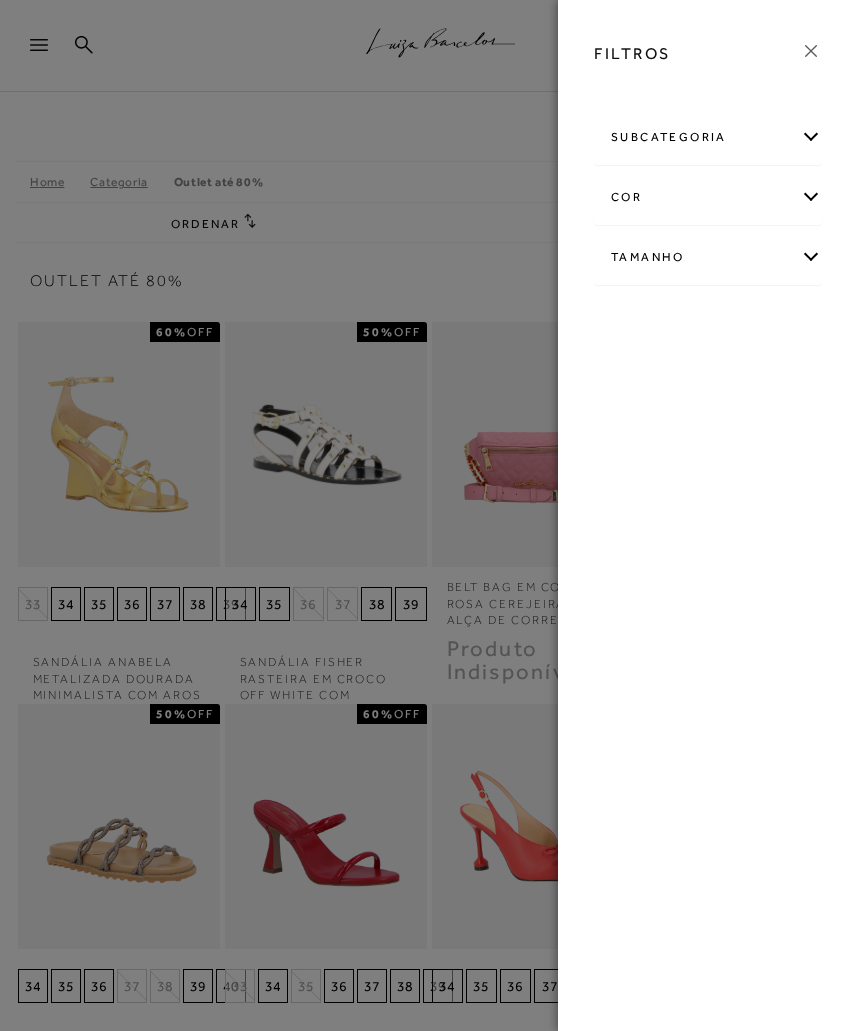 click on "cor" at bounding box center [708, 197] 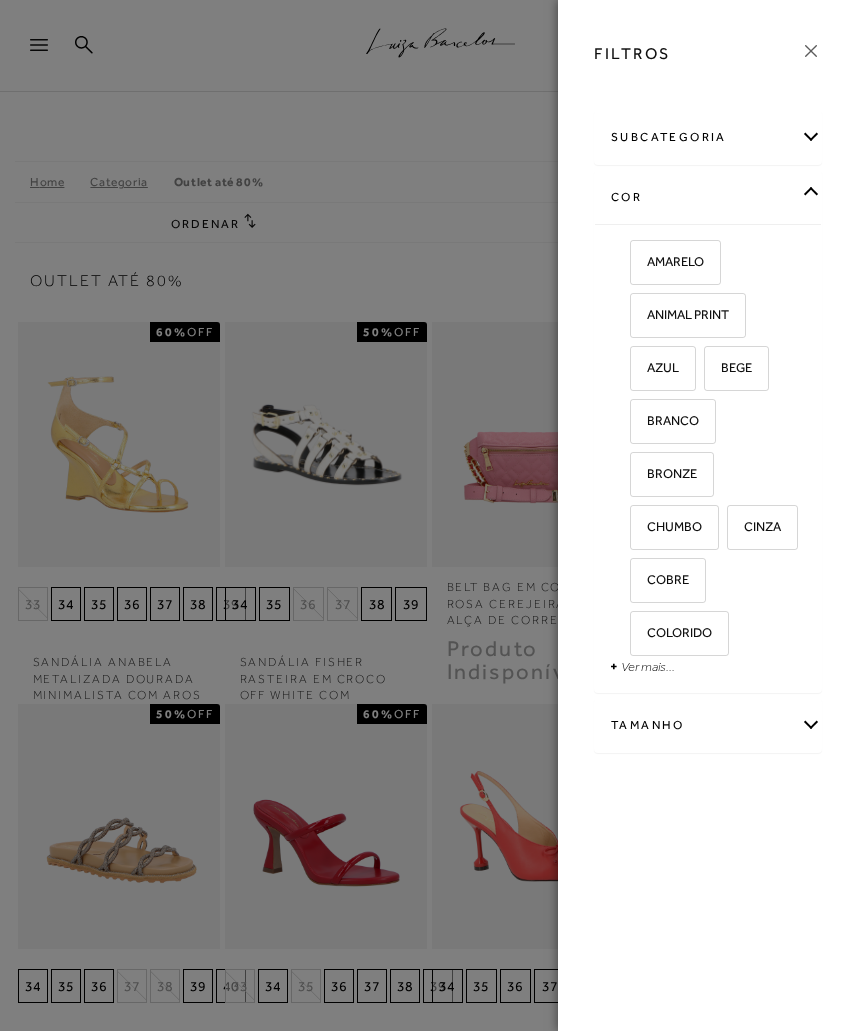 click on "cor" at bounding box center (708, 197) 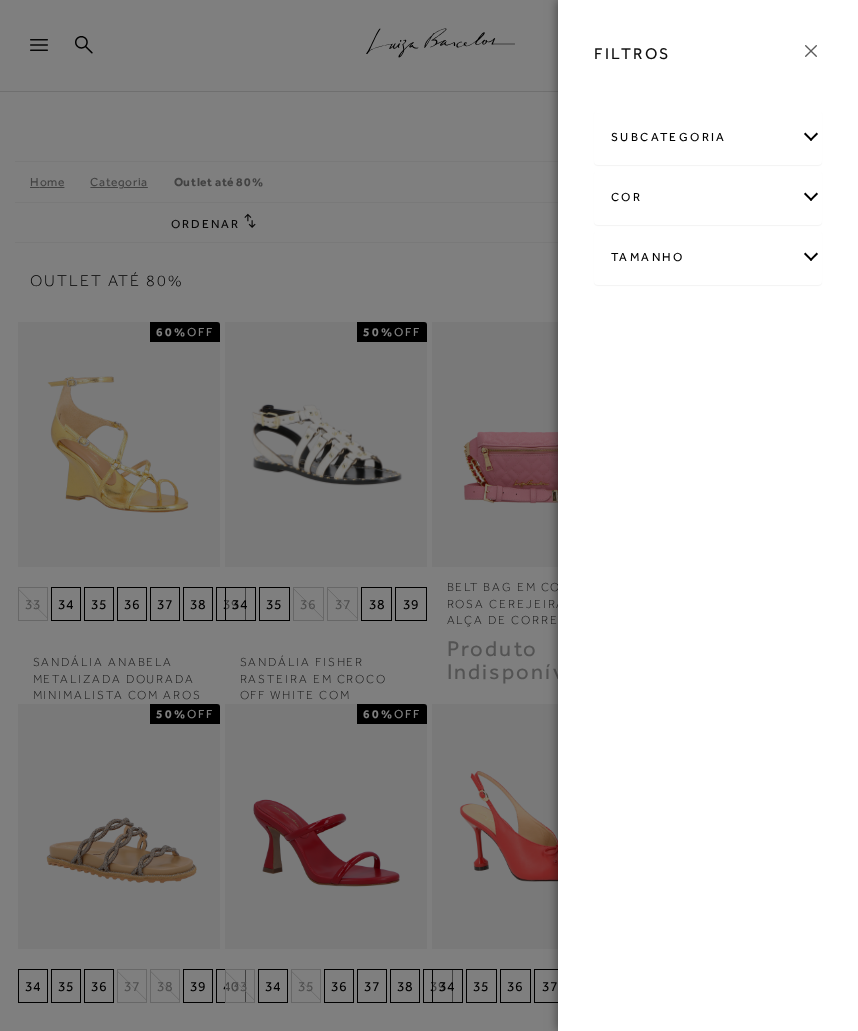 click on "subcategoria" at bounding box center [708, 137] 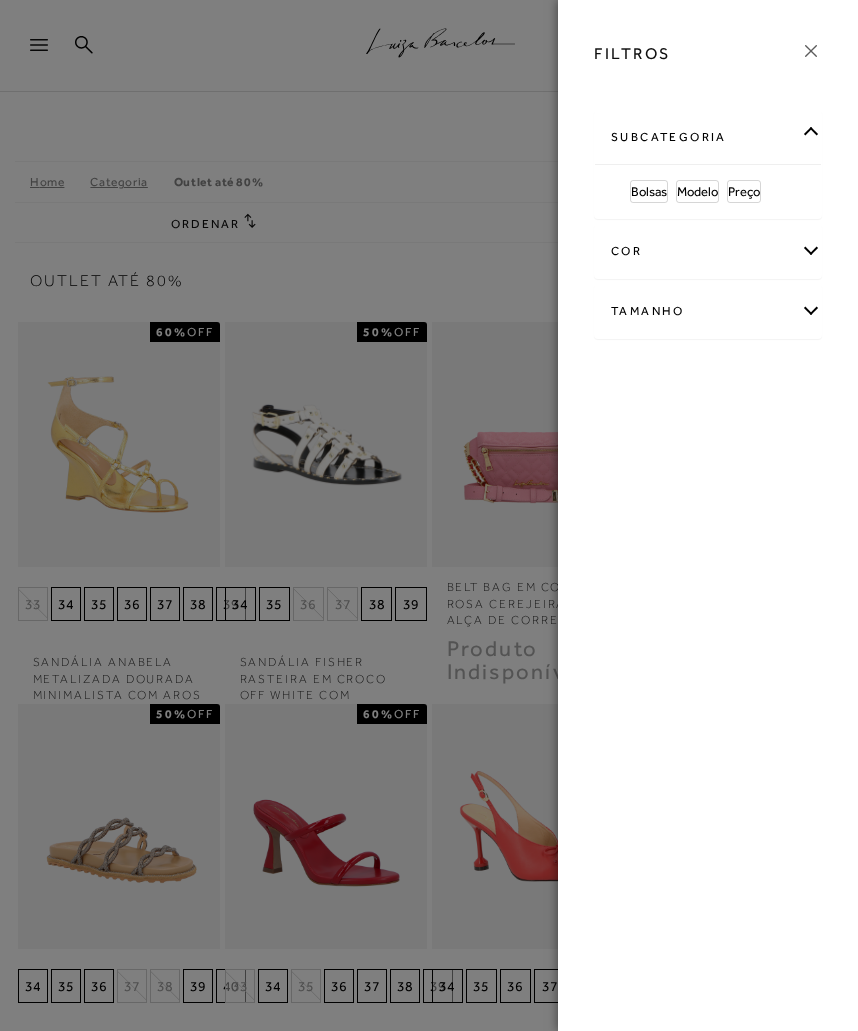 click on "Bolsas" at bounding box center [649, 191] 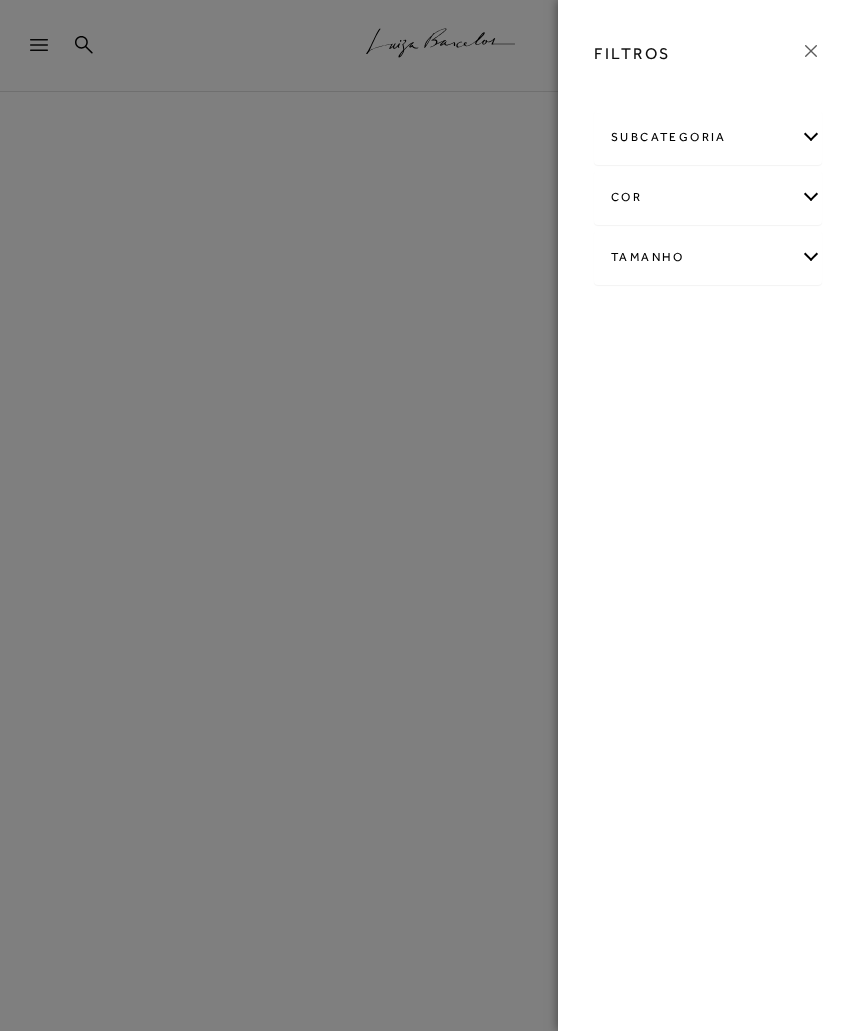 scroll, scrollTop: 0, scrollLeft: 0, axis: both 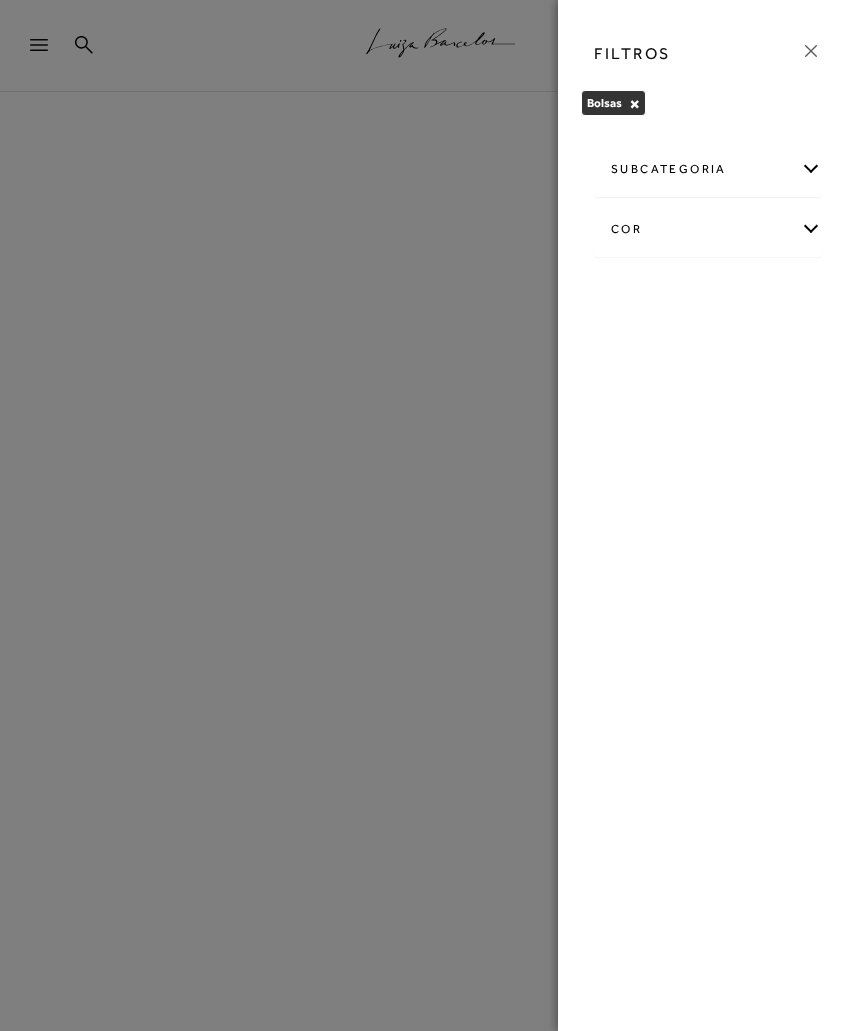 click 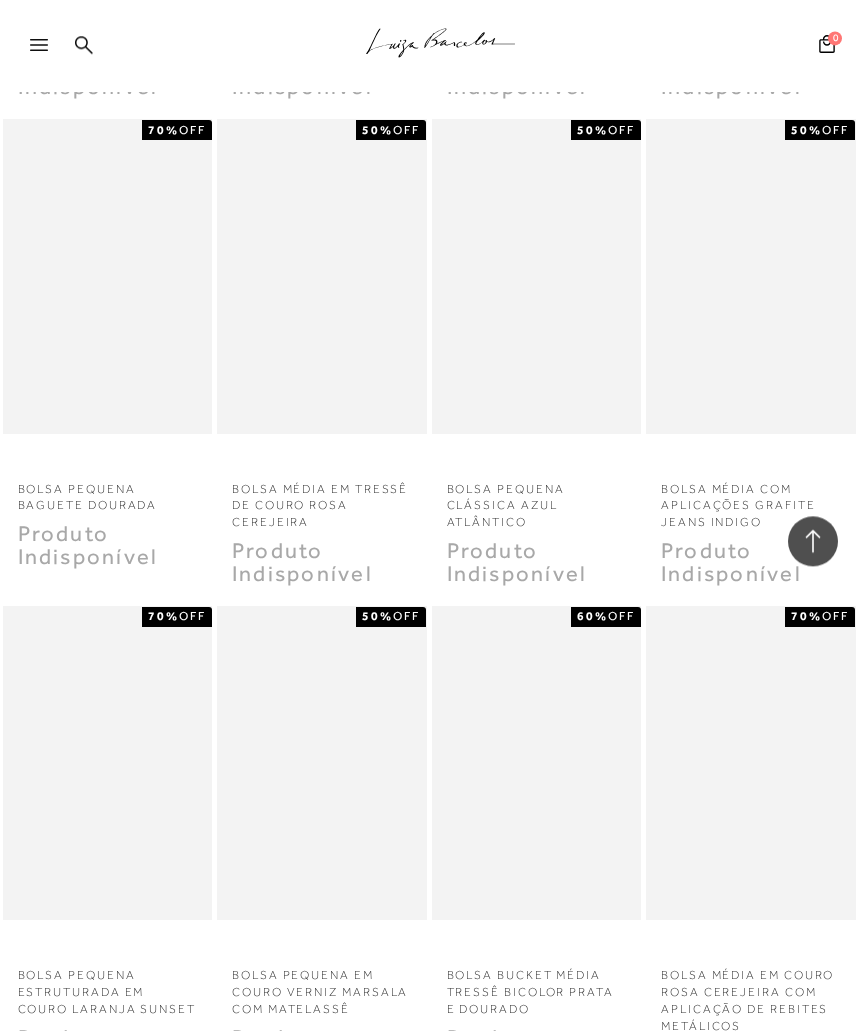 scroll, scrollTop: 8935, scrollLeft: 0, axis: vertical 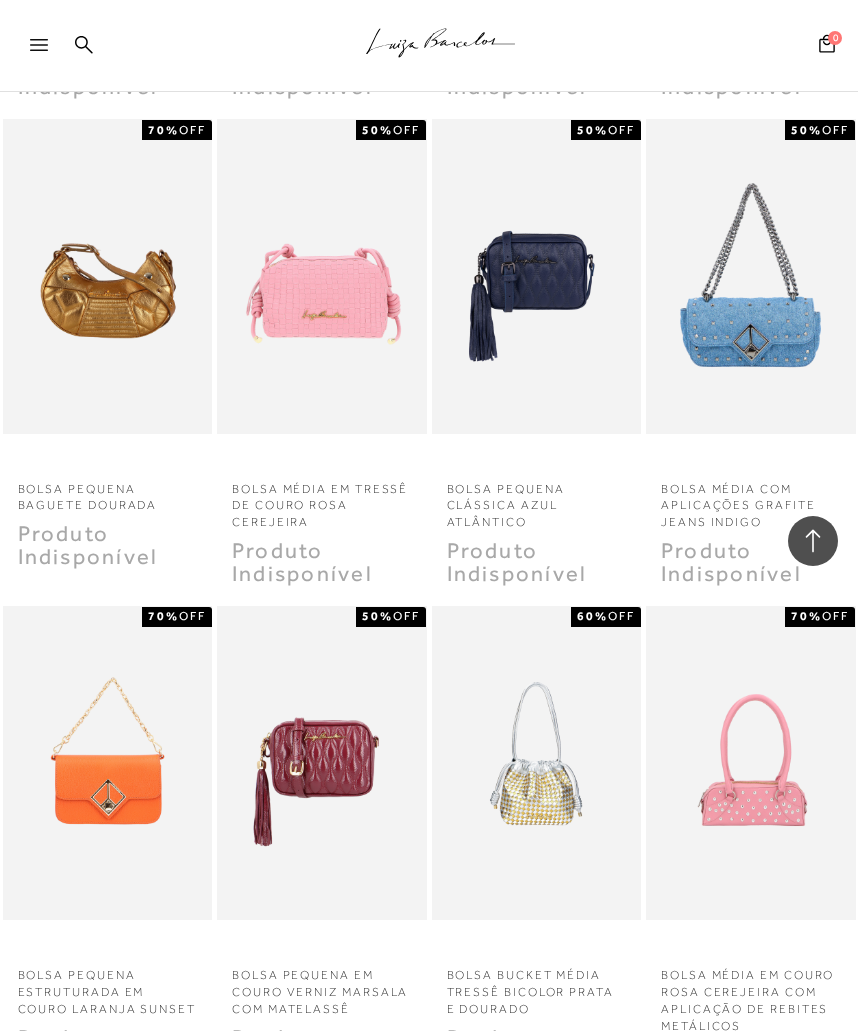 click at bounding box center (48, 51) 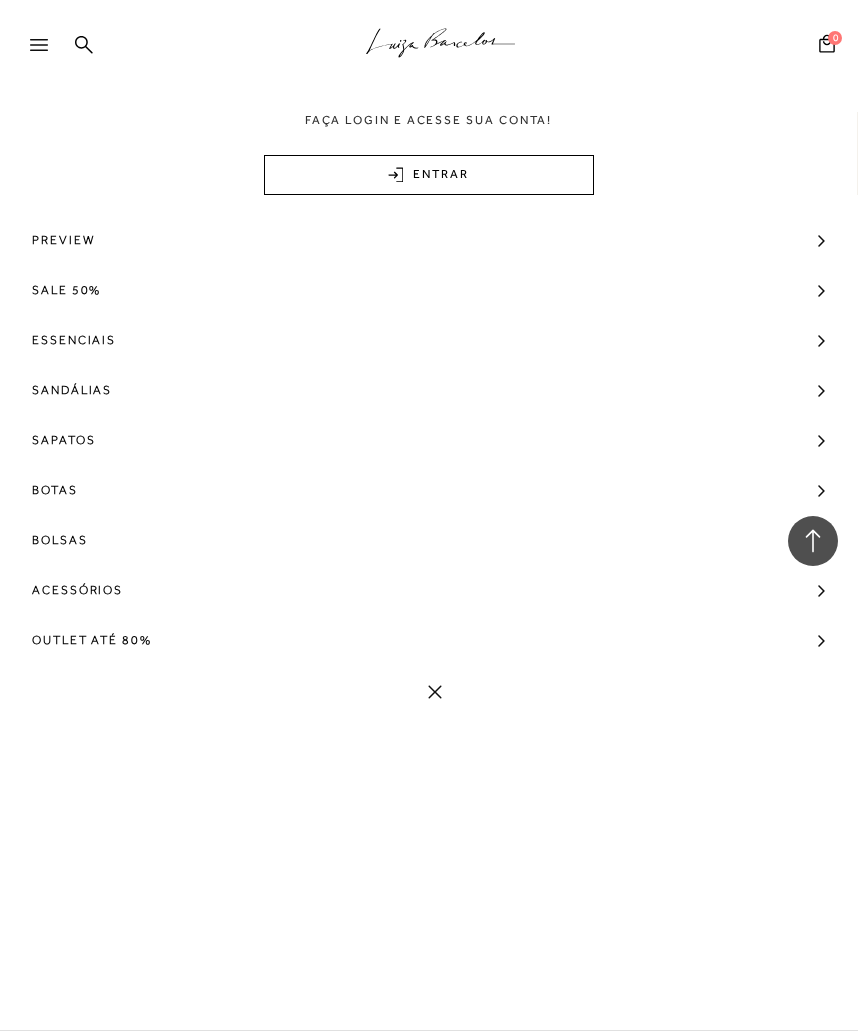 click on "Bolsas" at bounding box center [60, 540] 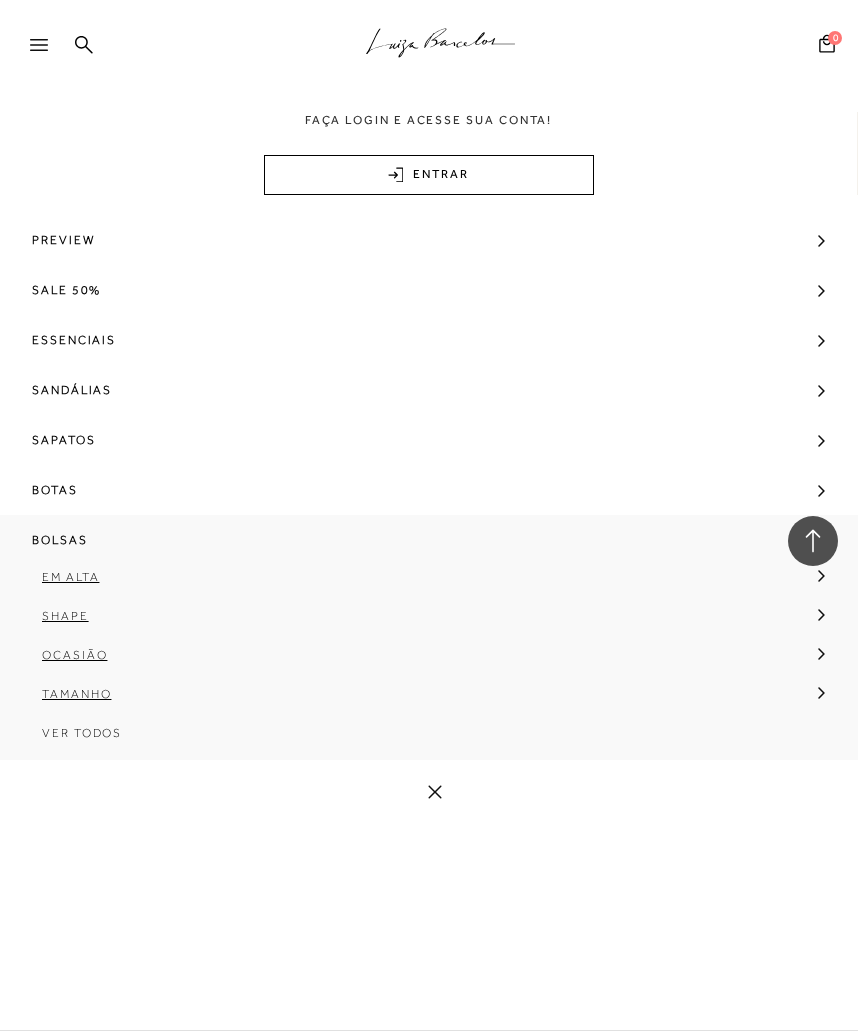 click on "Ver Todos" at bounding box center (82, 733) 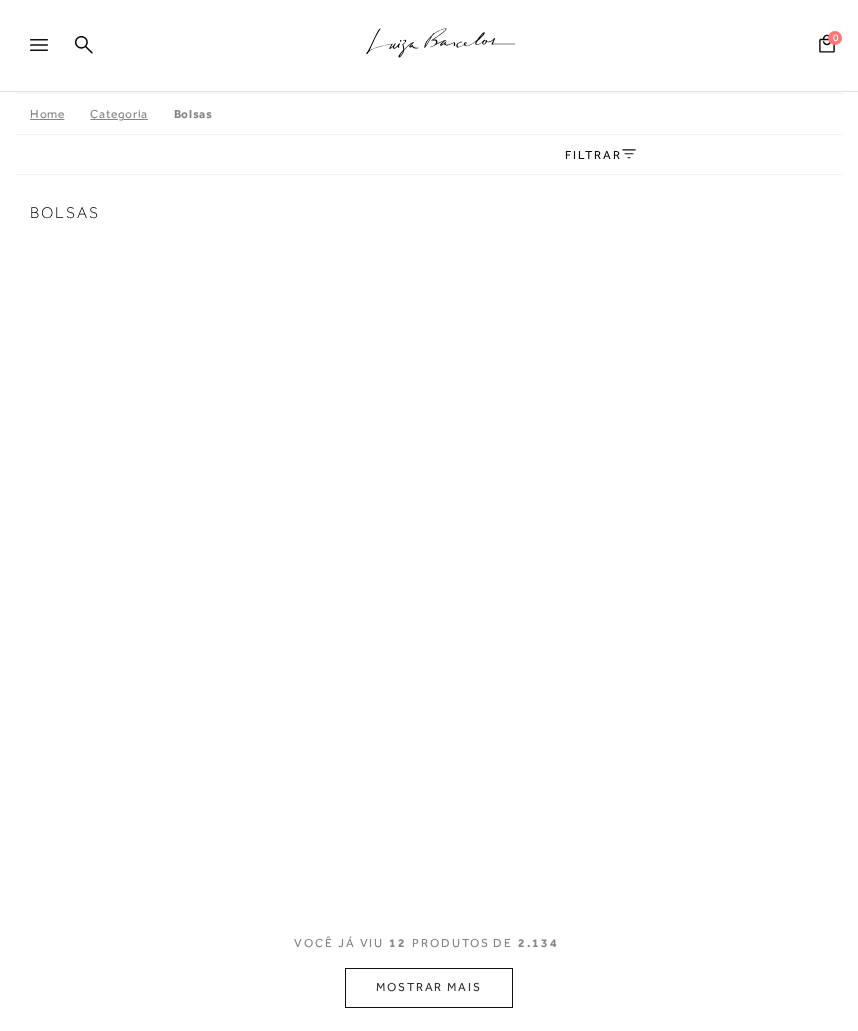 scroll, scrollTop: 0, scrollLeft: 0, axis: both 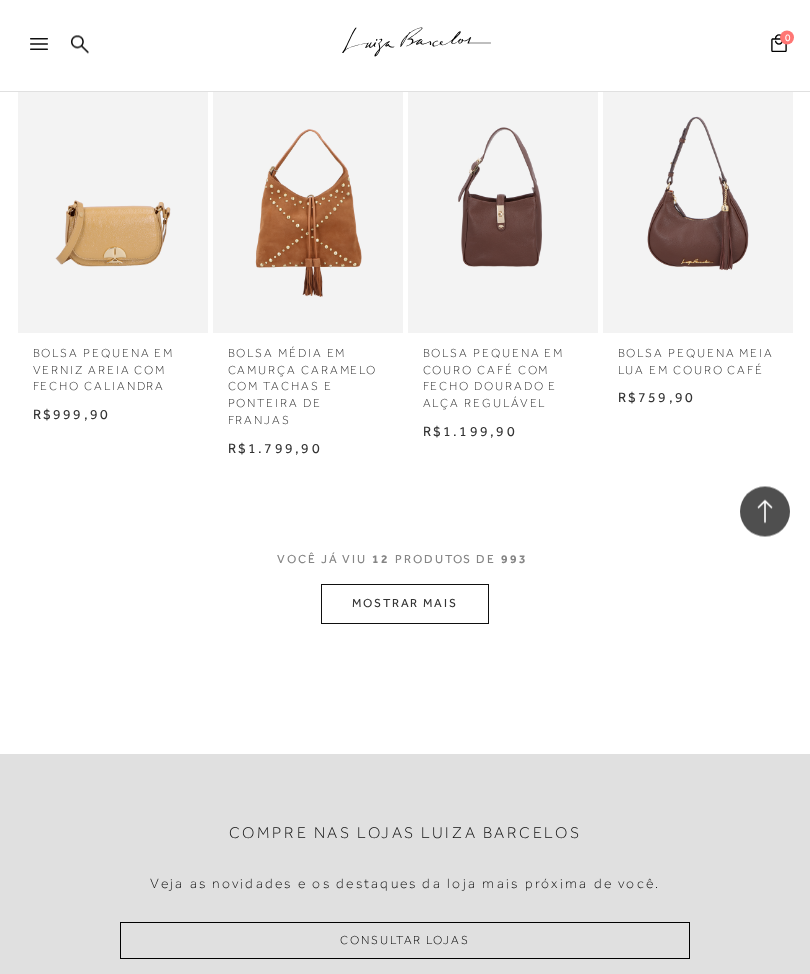 click on "MOSTRAR MAIS" at bounding box center [405, 604] 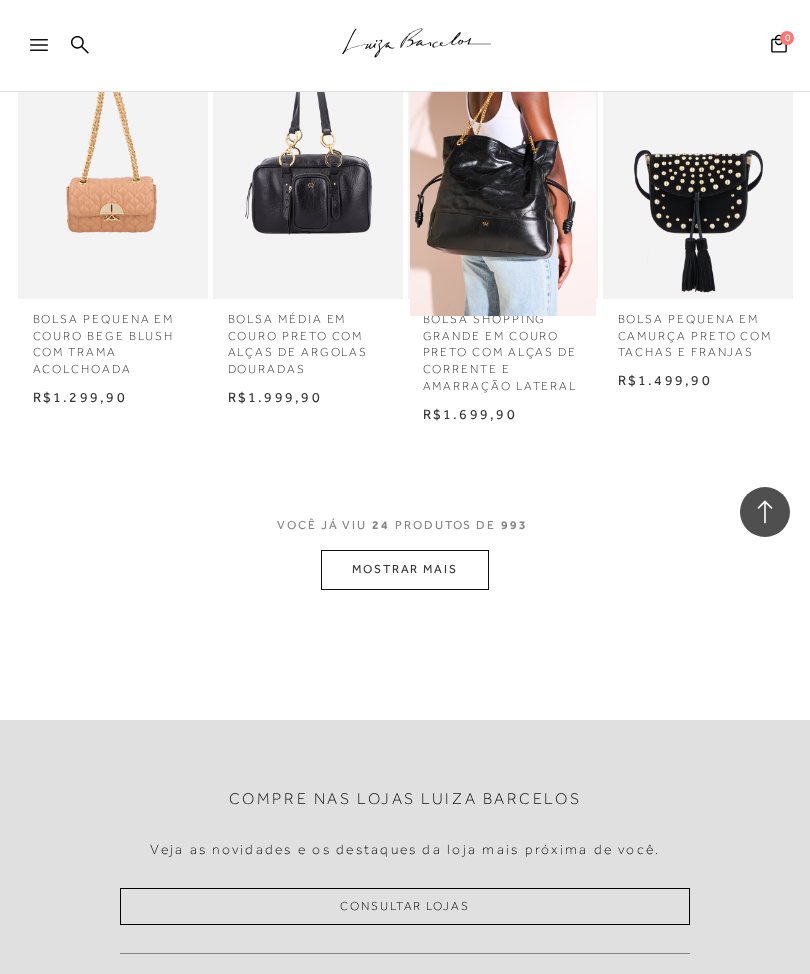 scroll, scrollTop: 2183, scrollLeft: 0, axis: vertical 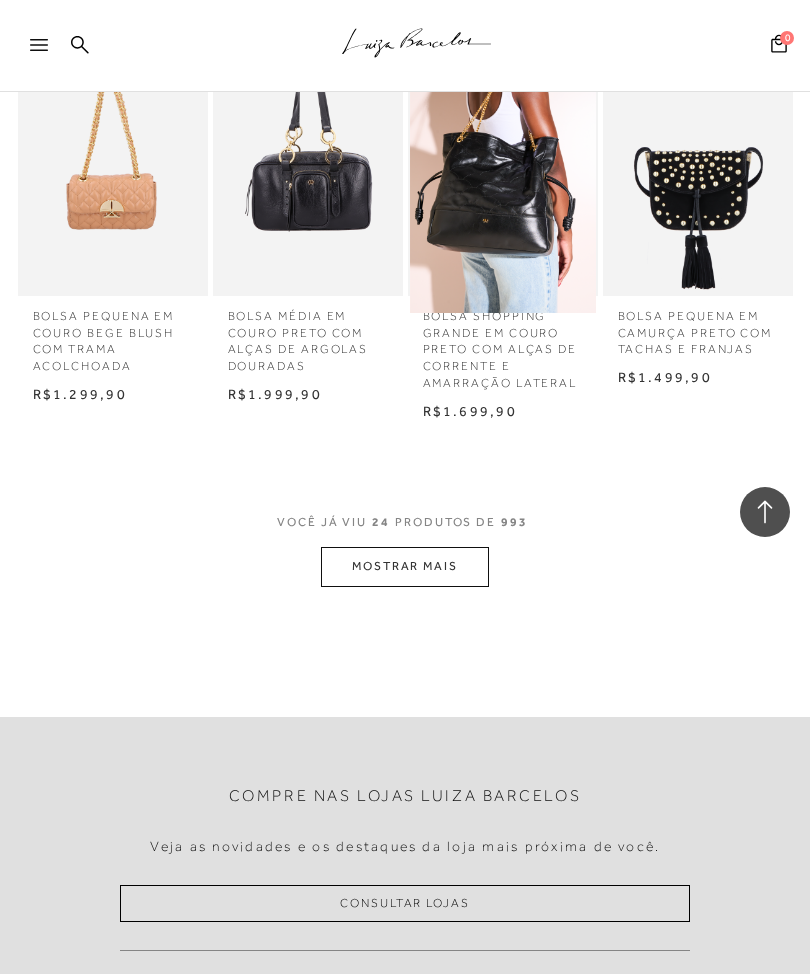click on "MOSTRAR MAIS" at bounding box center [405, 566] 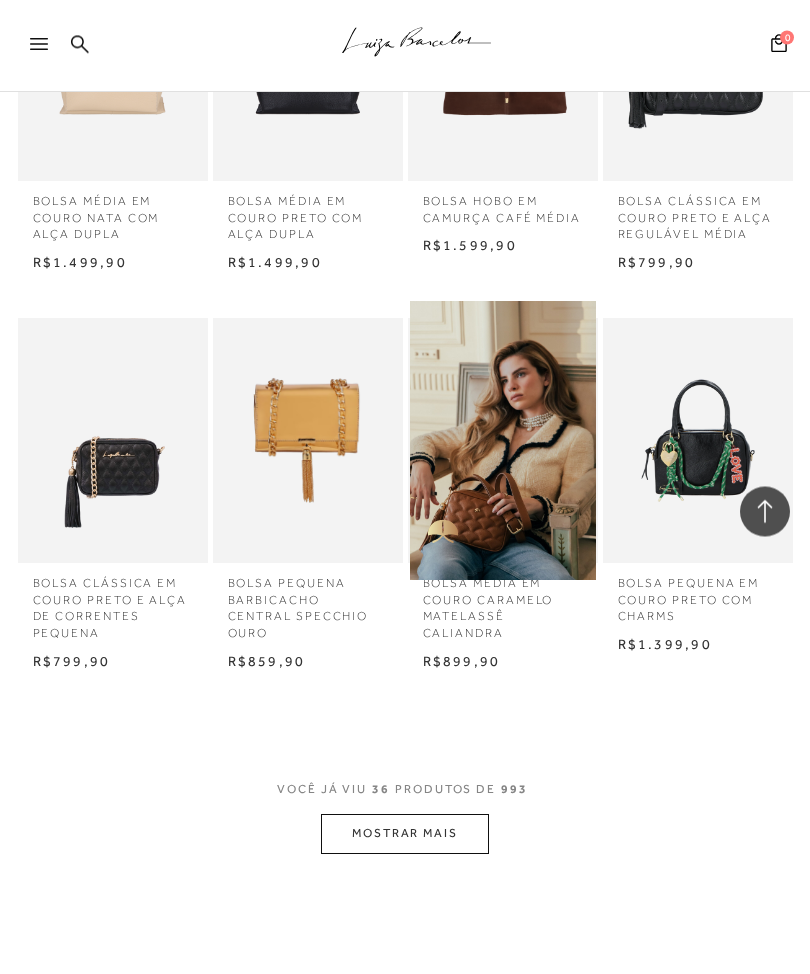 scroll, scrollTop: 3062, scrollLeft: 0, axis: vertical 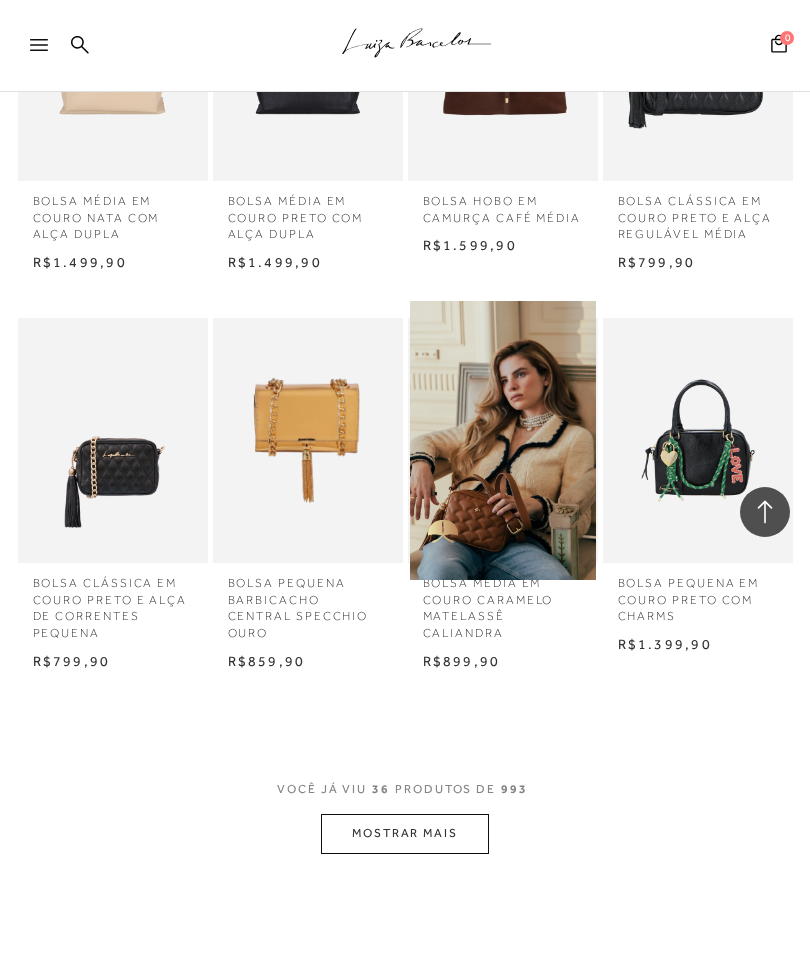 click on "MOSTRAR MAIS" at bounding box center (405, 833) 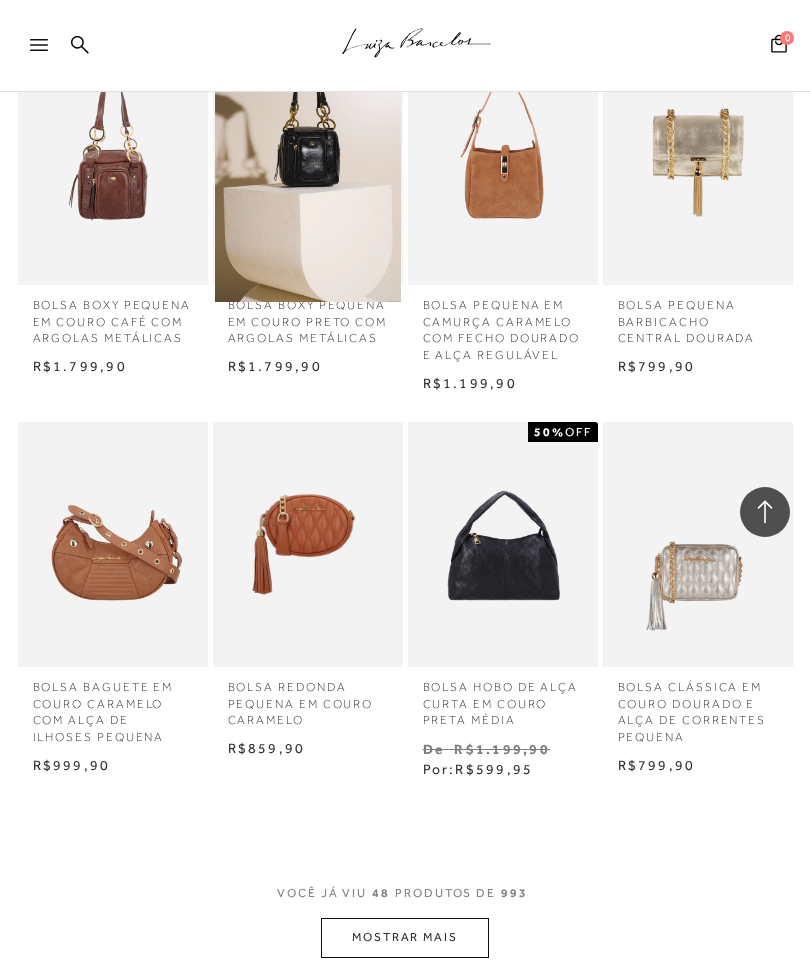 scroll, scrollTop: 4104, scrollLeft: 0, axis: vertical 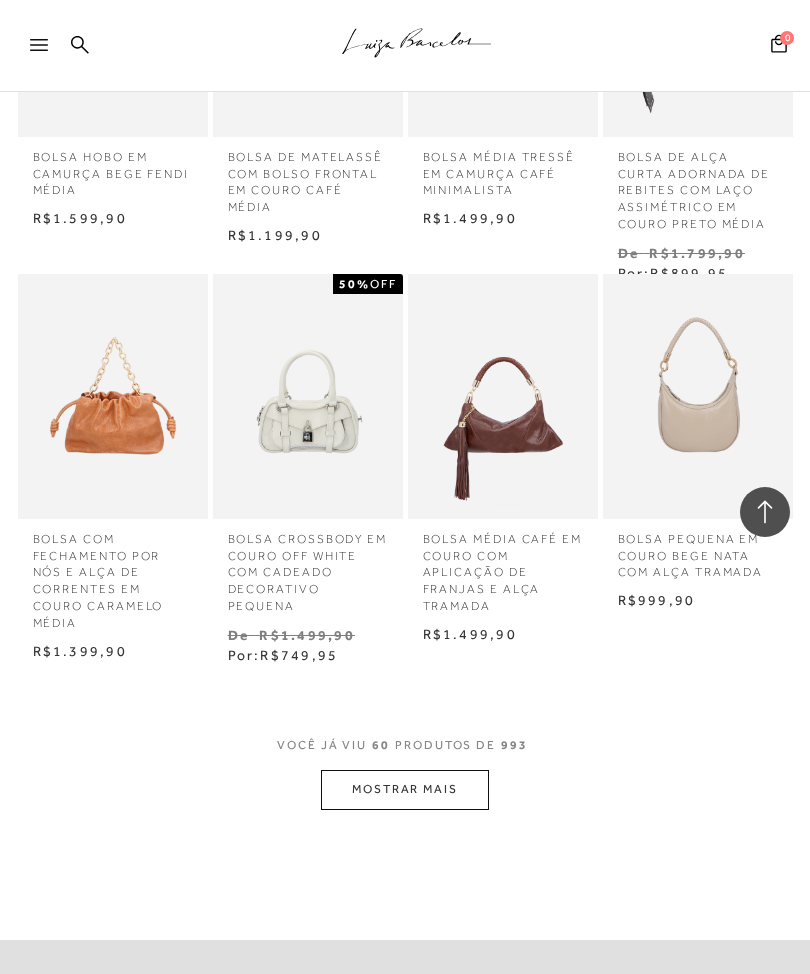 click on "Home
Categoria
Bolsas
60 de 993 itens
Ordenar" at bounding box center [405, -2223] 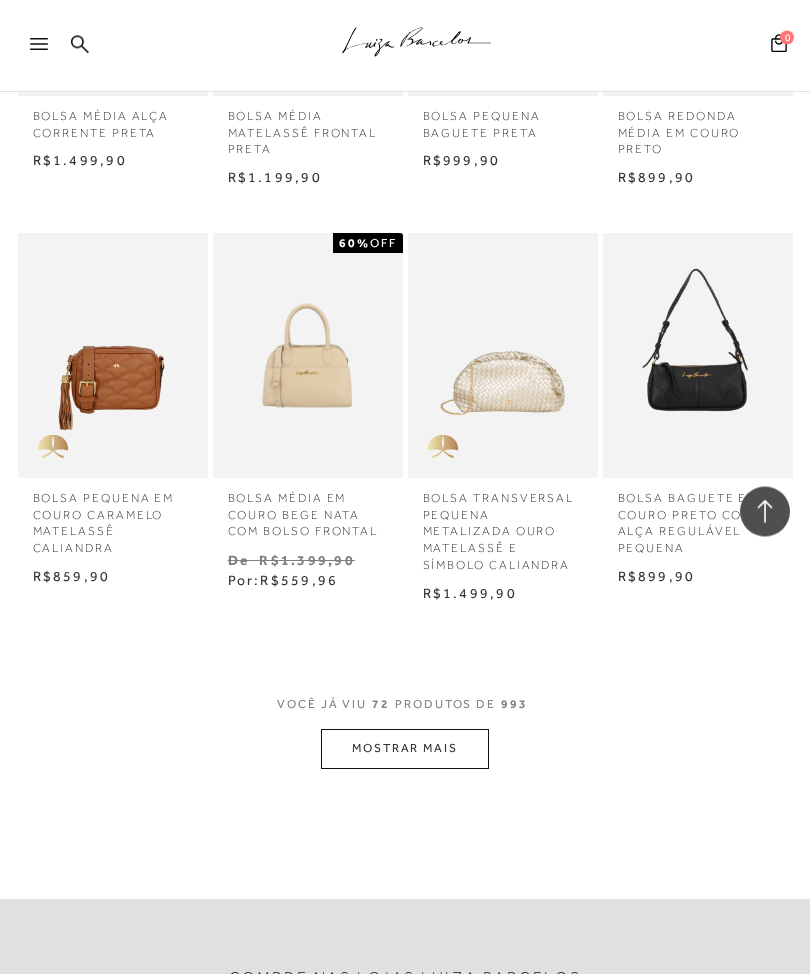 scroll, scrollTop: 6585, scrollLeft: 0, axis: vertical 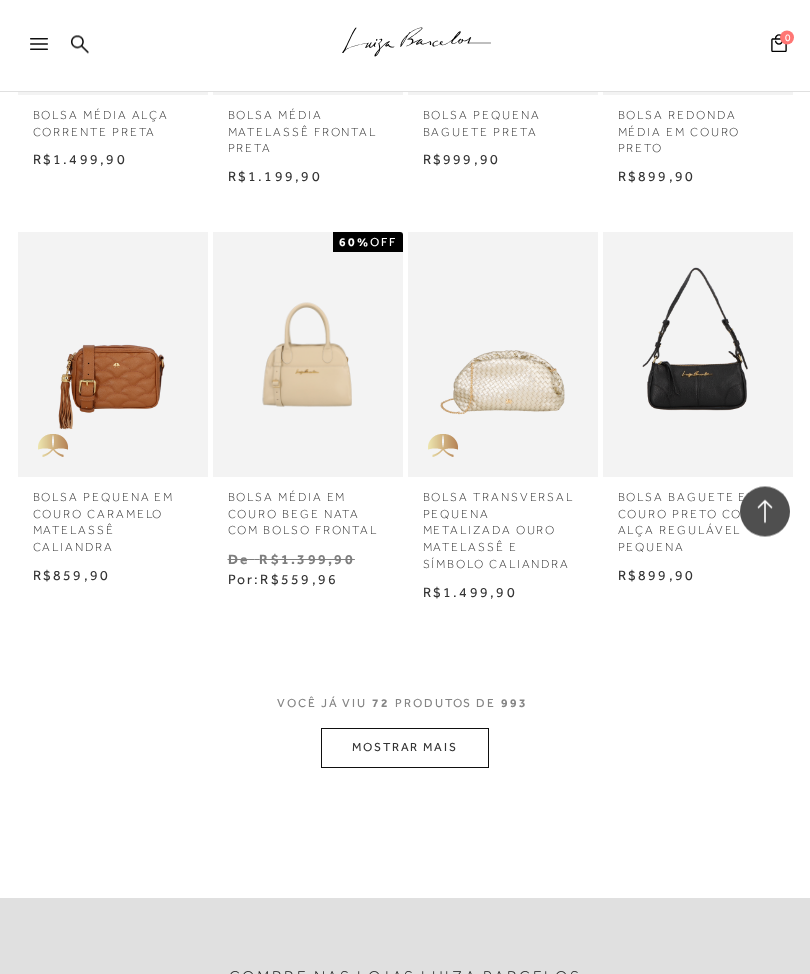 click on "MOSTRAR MAIS" at bounding box center [405, 748] 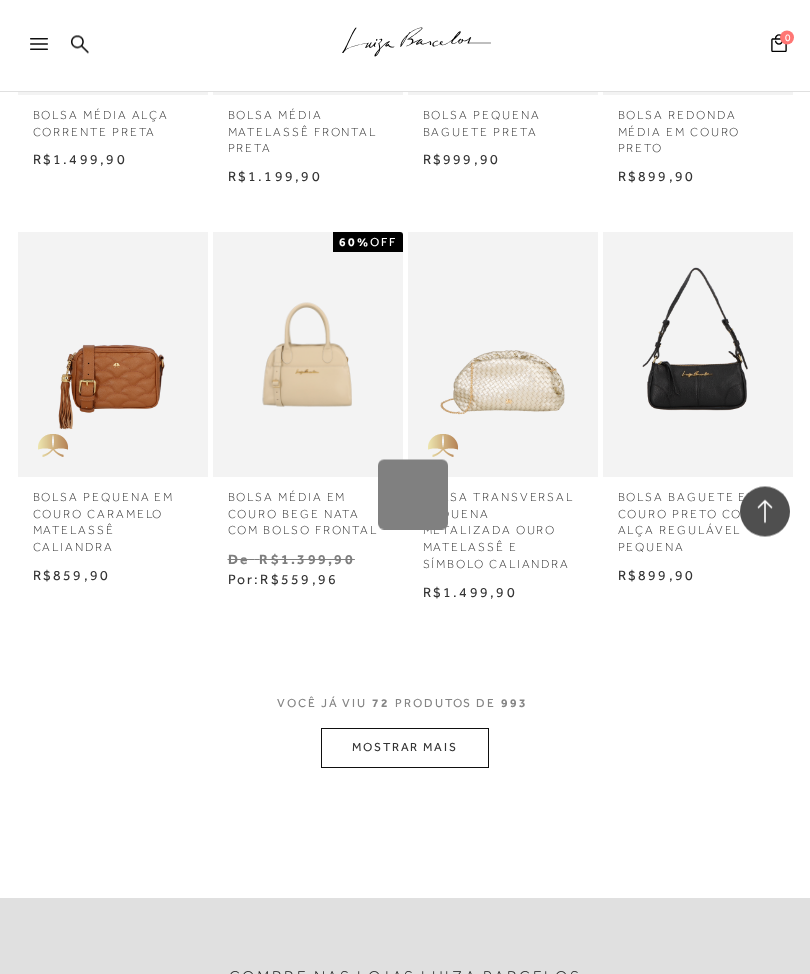 scroll, scrollTop: 6586, scrollLeft: 0, axis: vertical 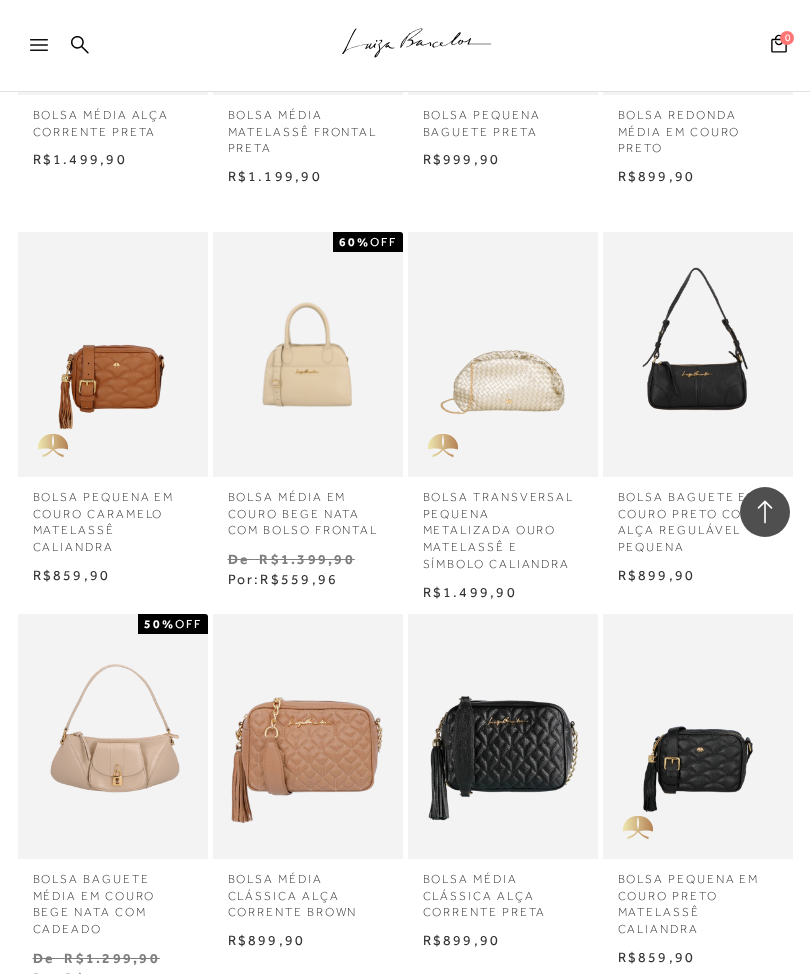 click at bounding box center [698, 354] 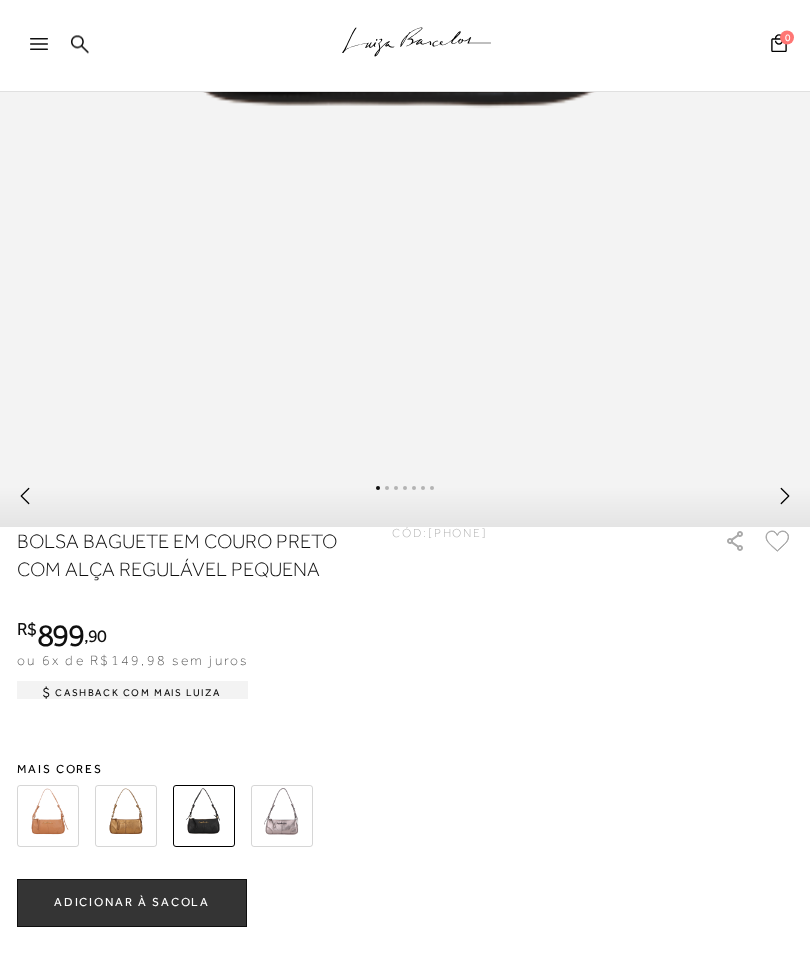 scroll, scrollTop: 896, scrollLeft: 0, axis: vertical 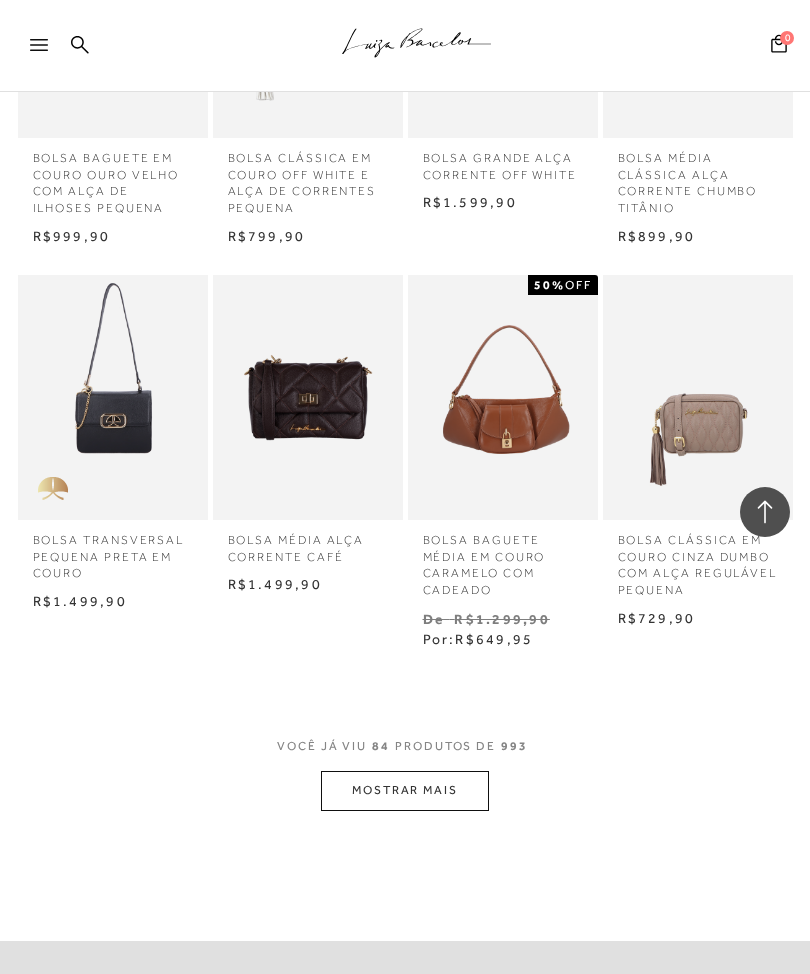 click on "MOSTRAR MAIS" at bounding box center [405, 790] 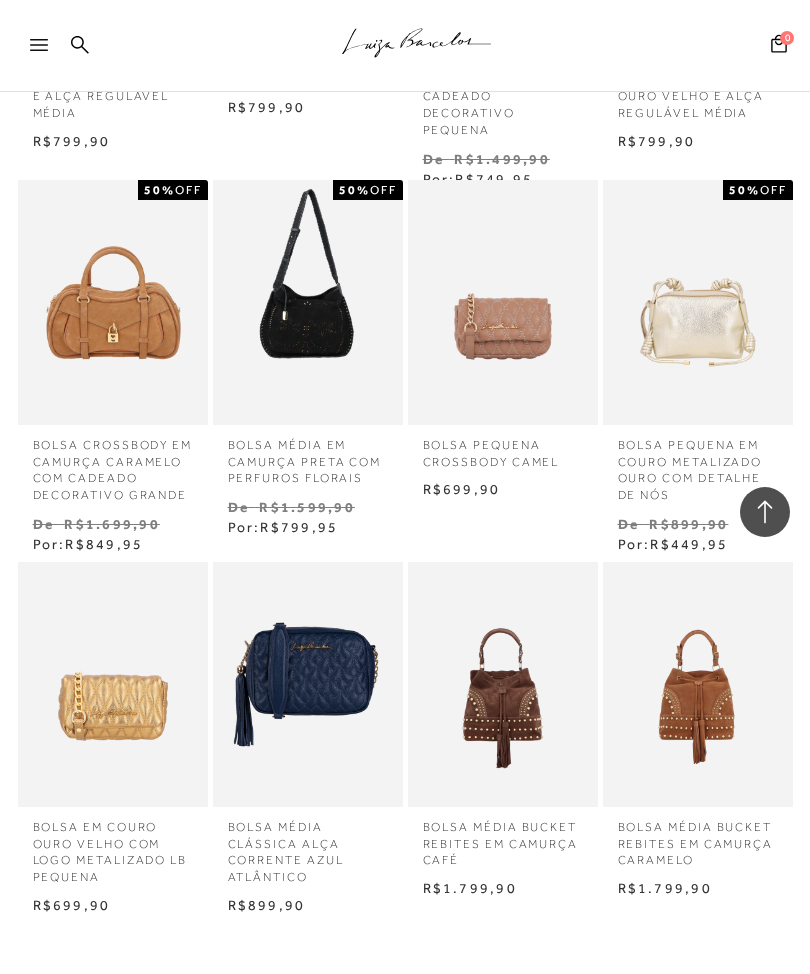 scroll, scrollTop: 8648, scrollLeft: 0, axis: vertical 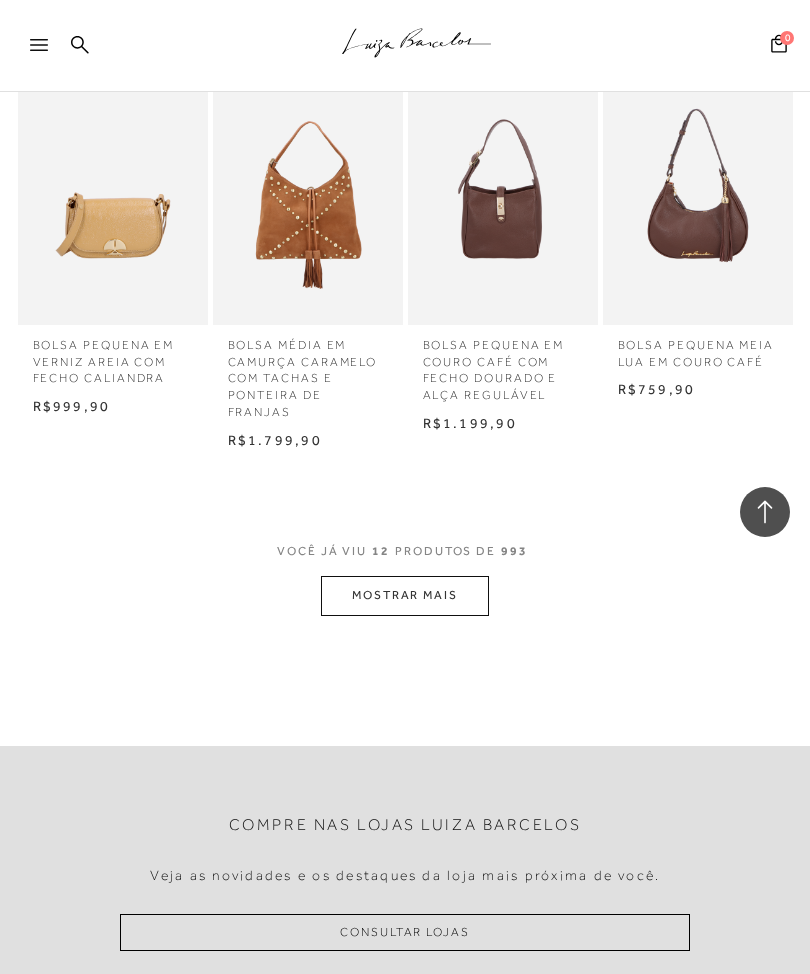 click on "MOSTRAR MAIS" at bounding box center (405, 595) 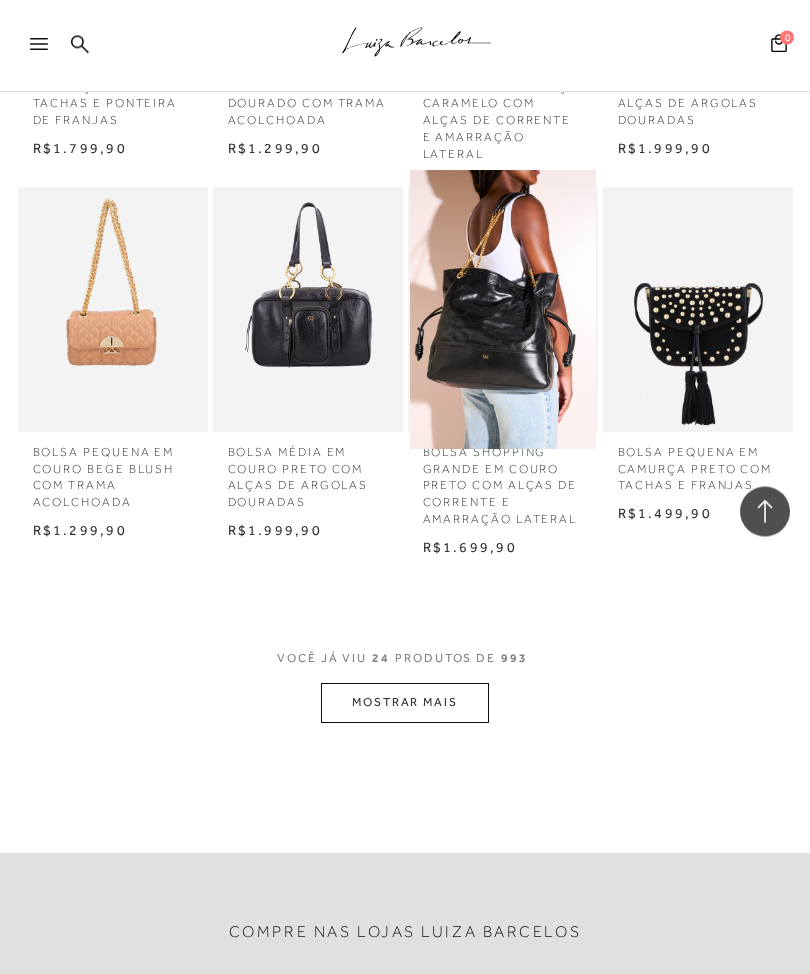 scroll, scrollTop: 2047, scrollLeft: 0, axis: vertical 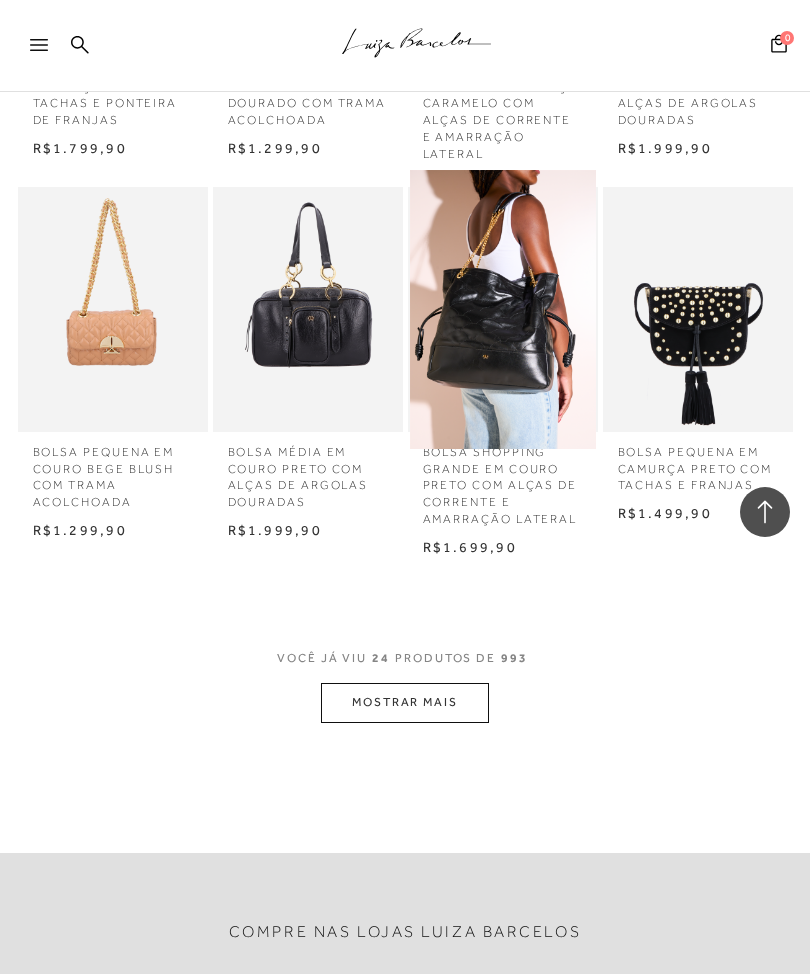 click on "MOSTRAR MAIS" at bounding box center (405, 702) 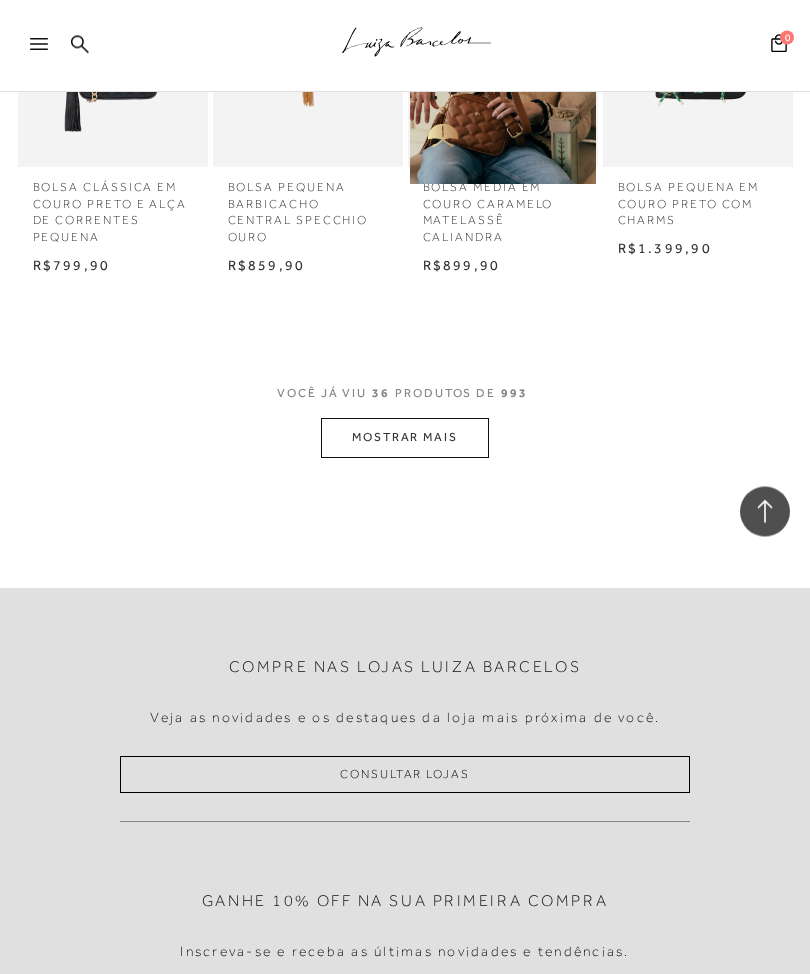 scroll, scrollTop: 3382, scrollLeft: 0, axis: vertical 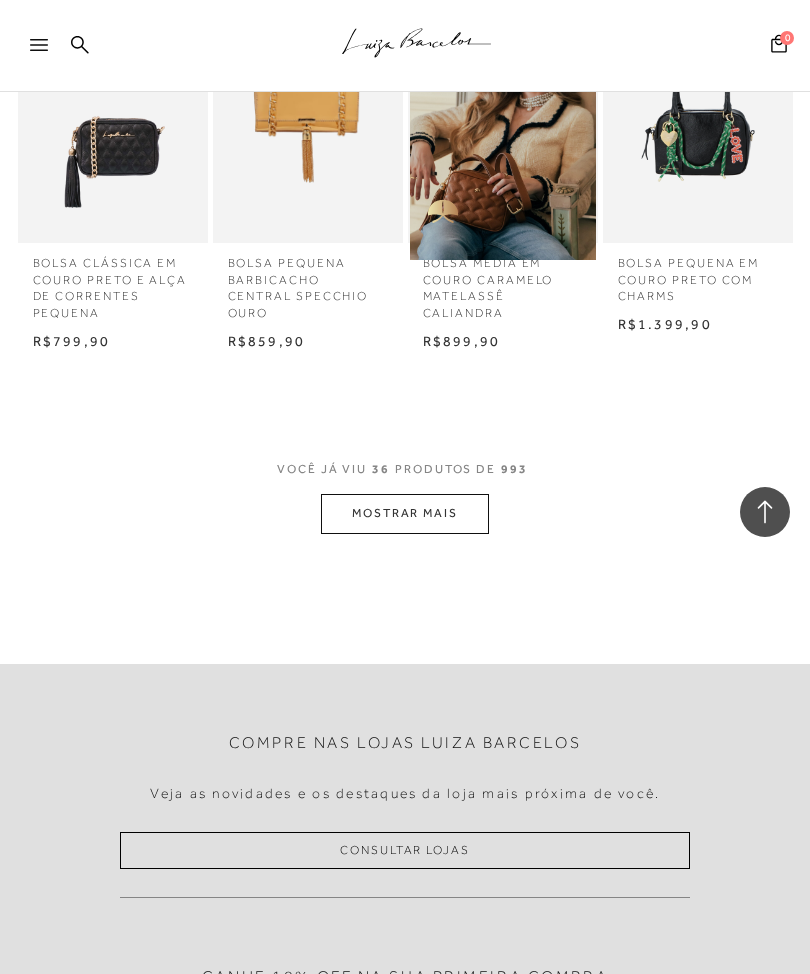 click on "MOSTRAR MAIS" at bounding box center [405, 513] 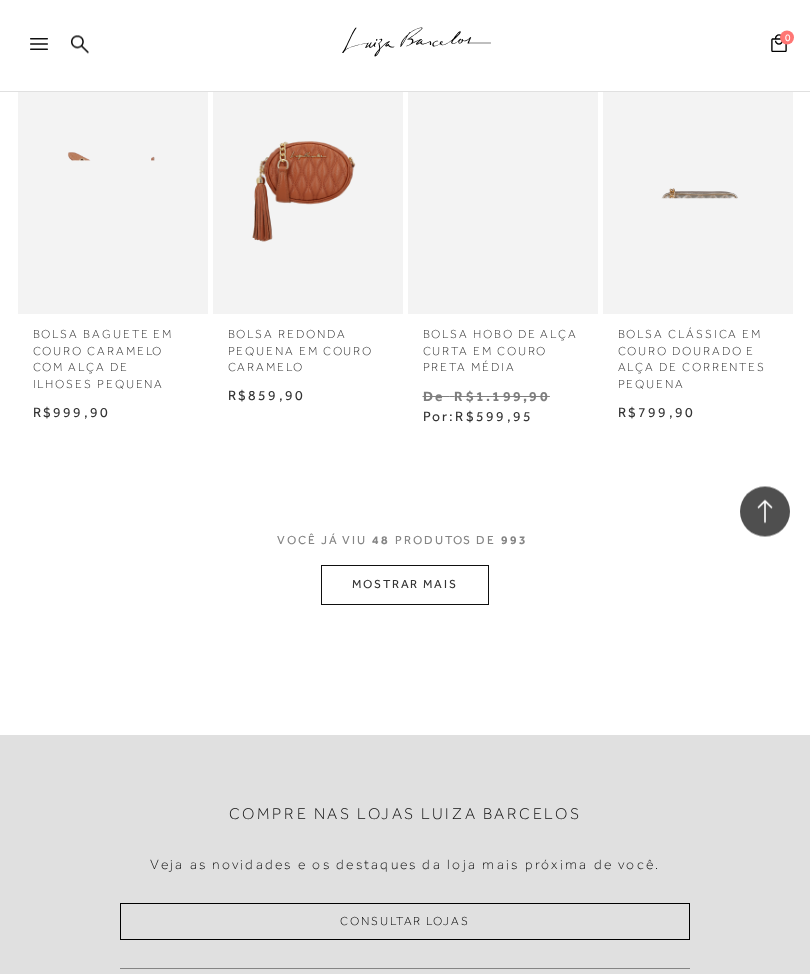 scroll, scrollTop: 4457, scrollLeft: 0, axis: vertical 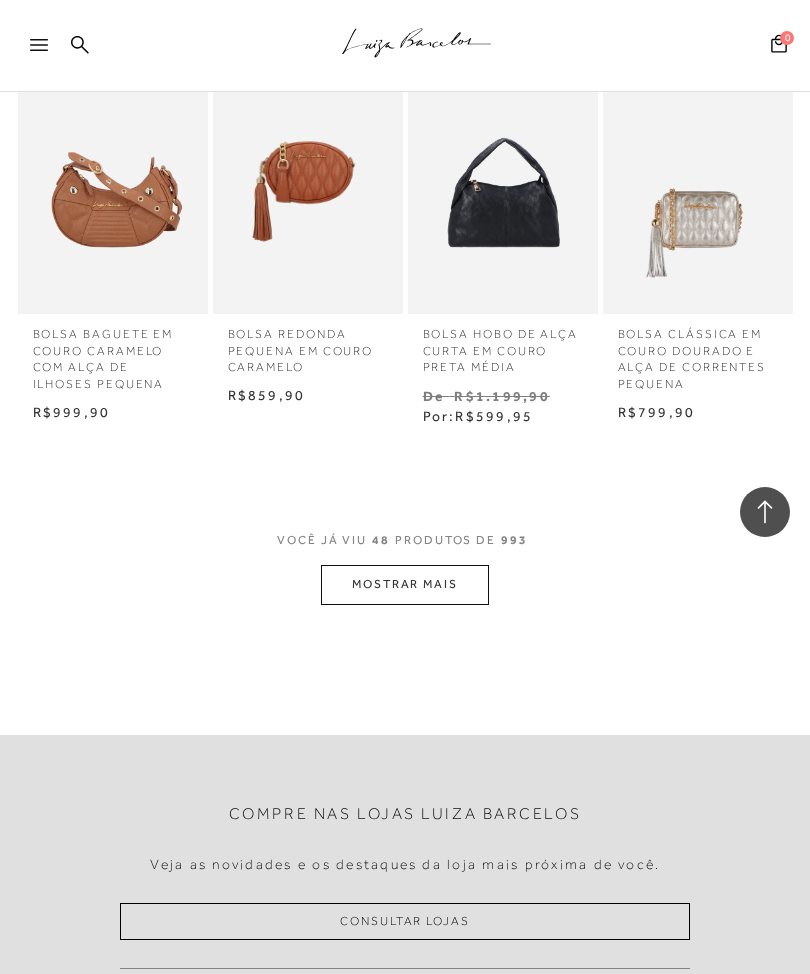 click on "MOSTRAR MAIS" at bounding box center (405, 584) 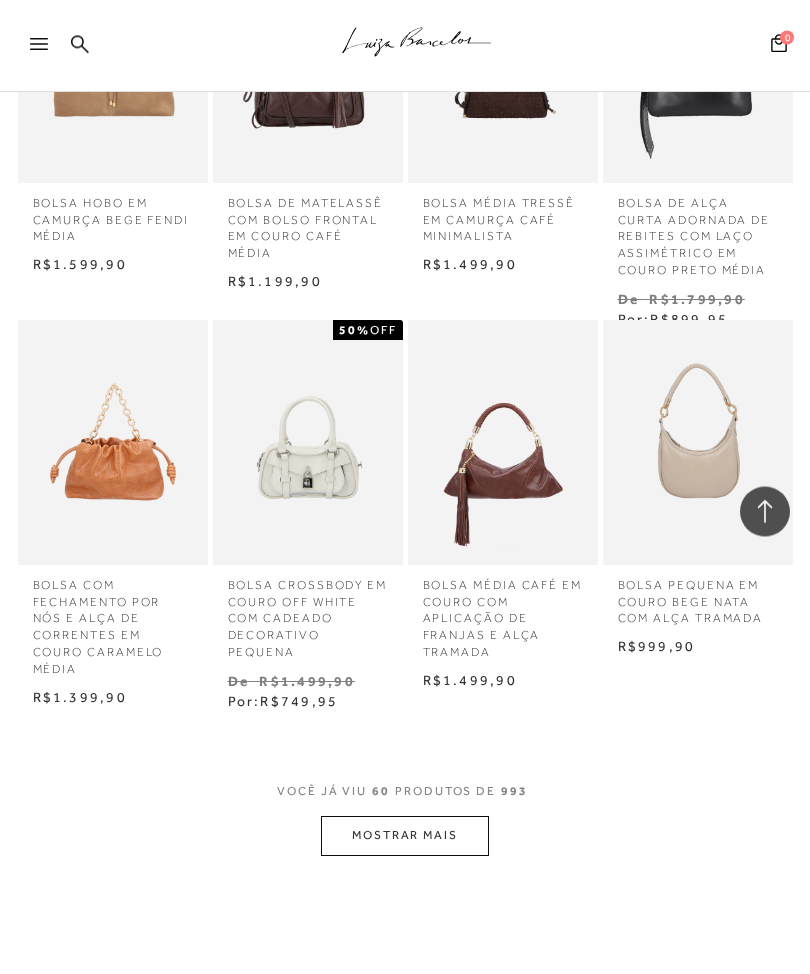 scroll, scrollTop: 5373, scrollLeft: 0, axis: vertical 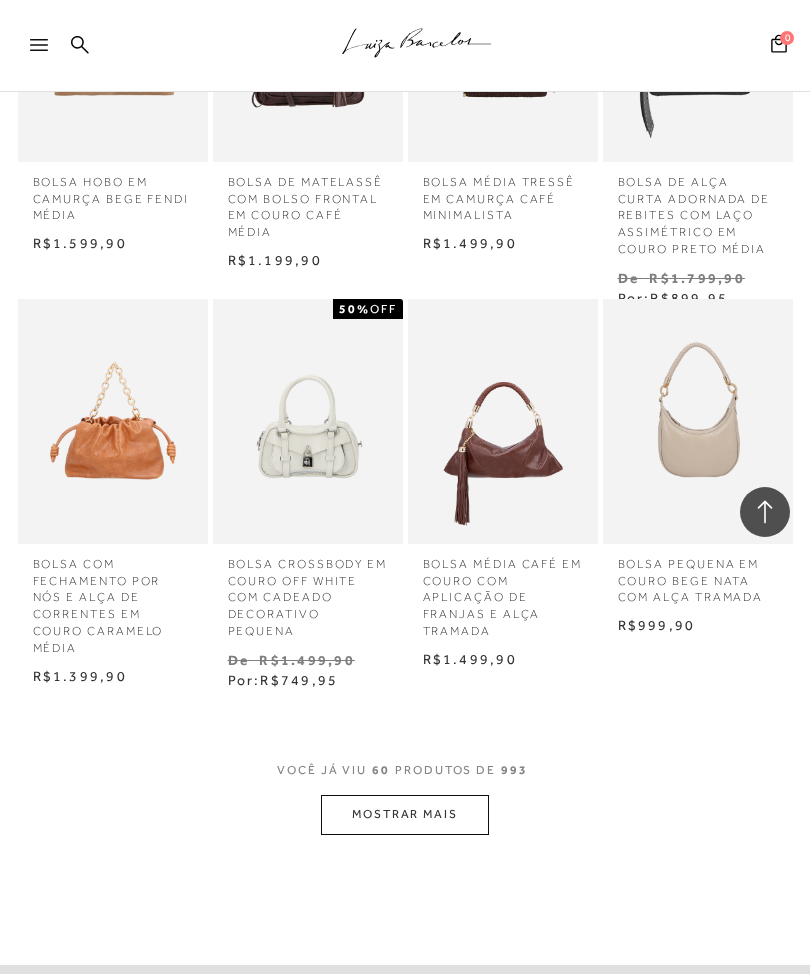 click on "MOSTRAR MAIS" at bounding box center [405, 814] 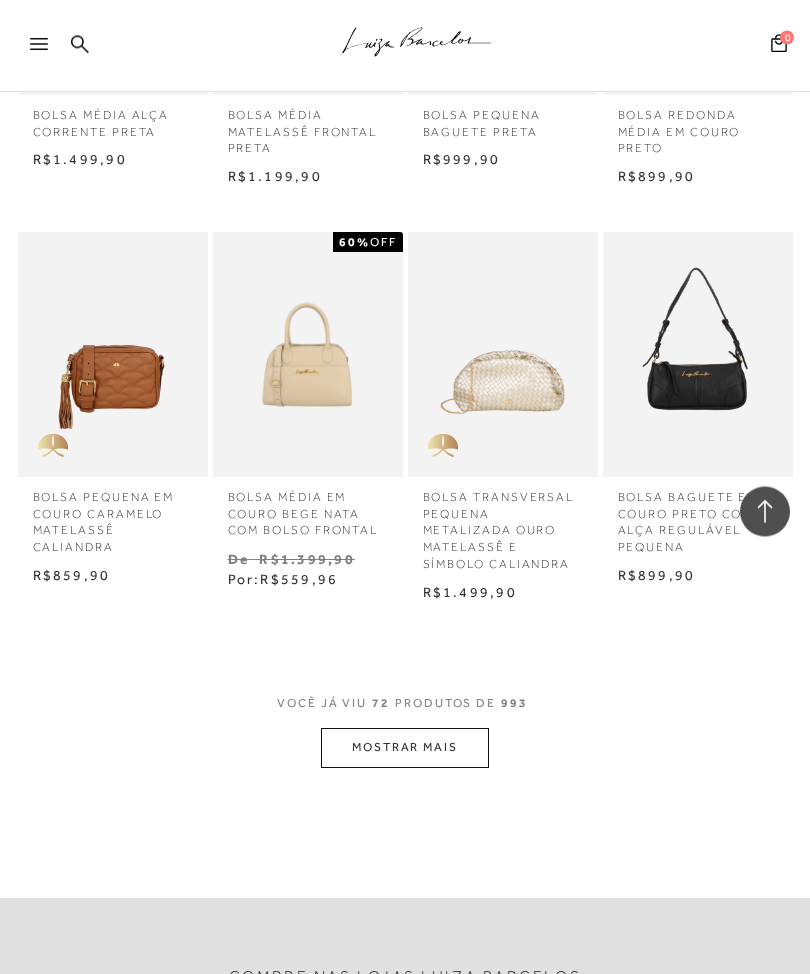 scroll, scrollTop: 6586, scrollLeft: 0, axis: vertical 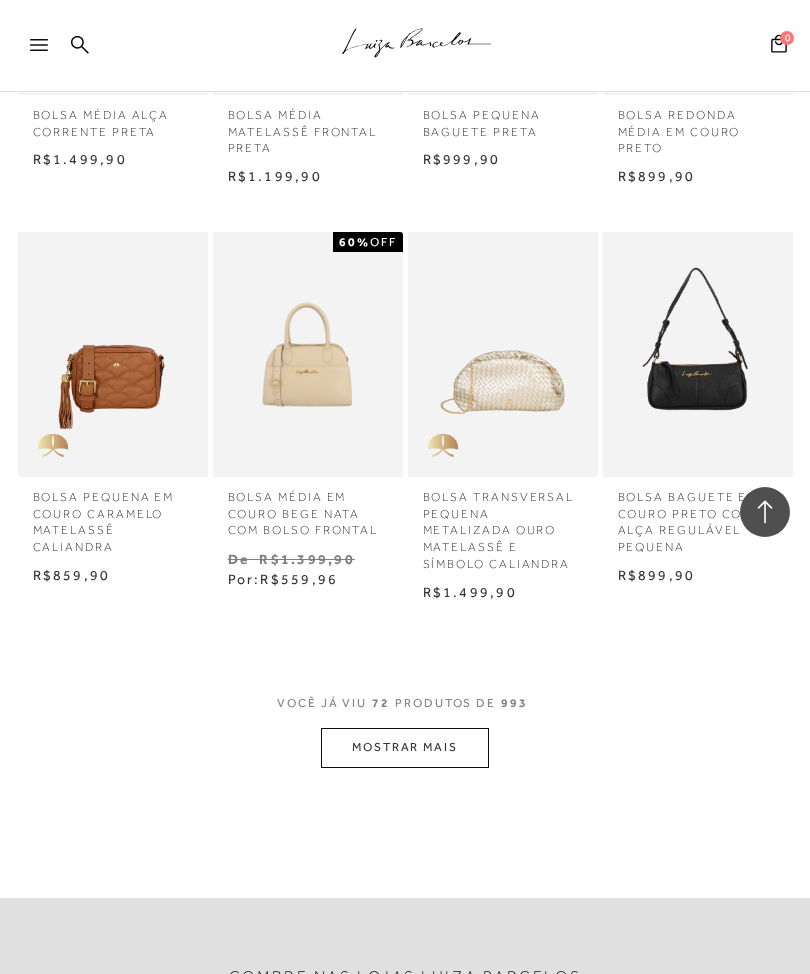 click on "MOSTRAR MAIS" at bounding box center (405, 747) 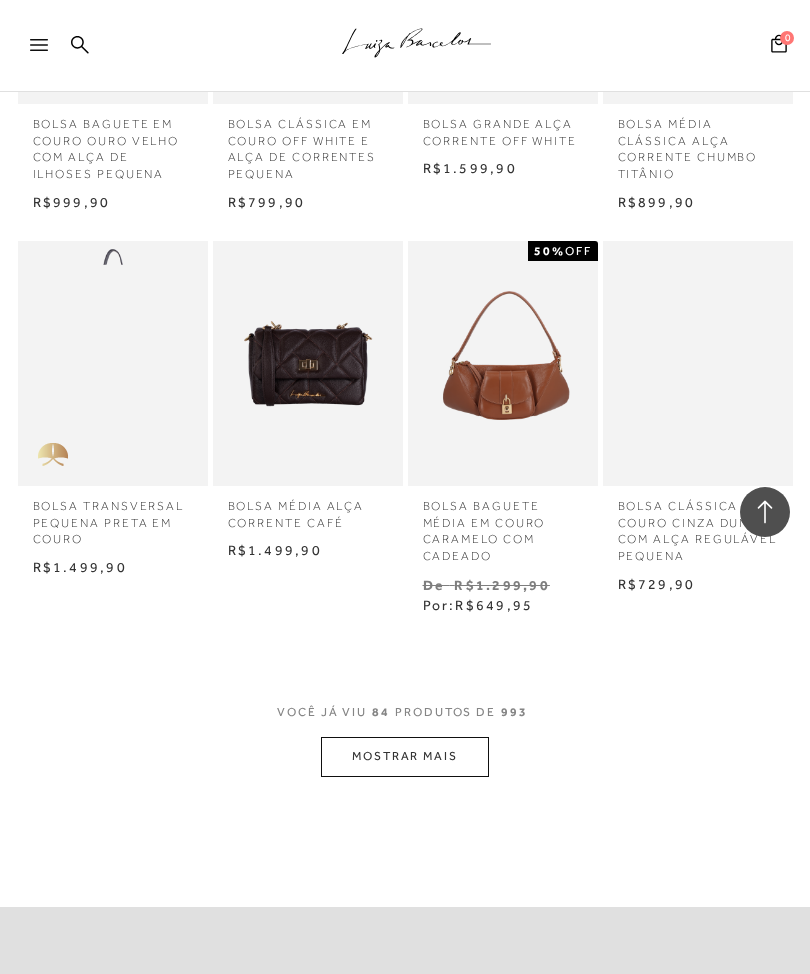 scroll, scrollTop: 7737, scrollLeft: 0, axis: vertical 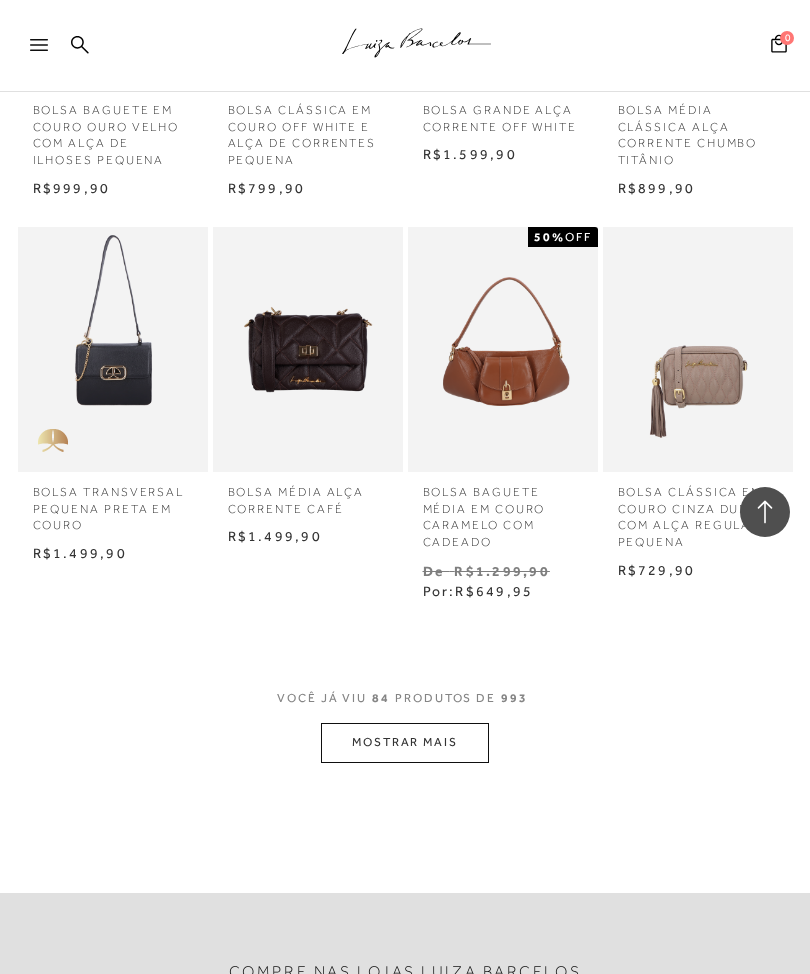 click on "MOSTRAR MAIS" at bounding box center [405, 742] 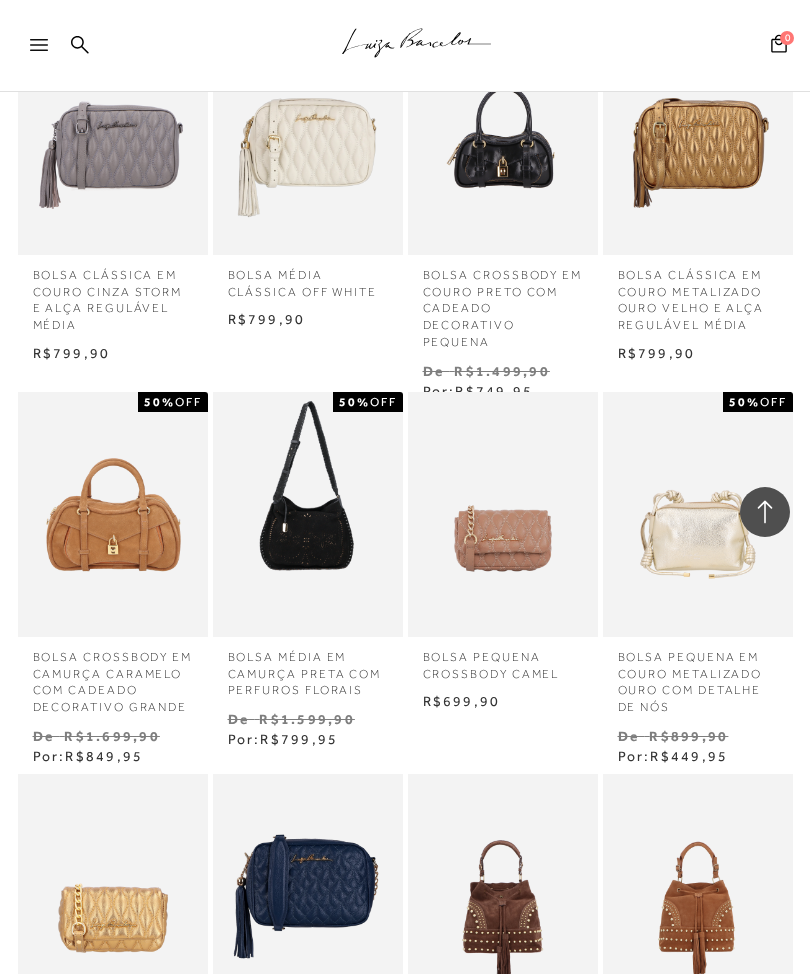 scroll, scrollTop: 8365, scrollLeft: 0, axis: vertical 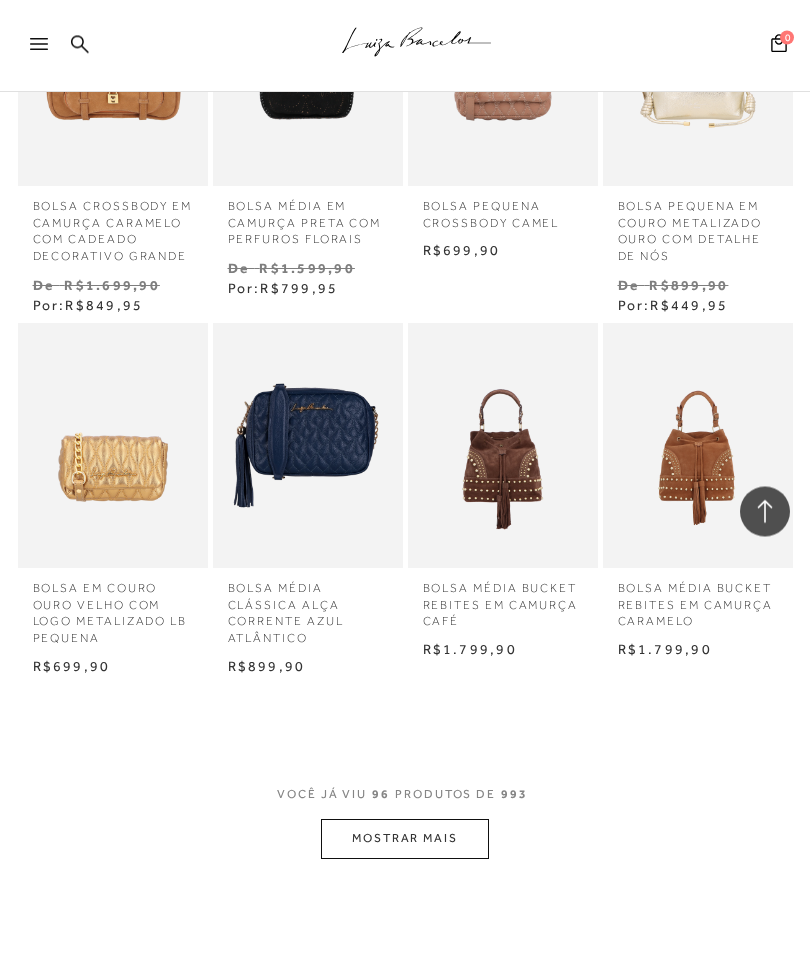 click on "MOSTRAR MAIS" at bounding box center (405, 839) 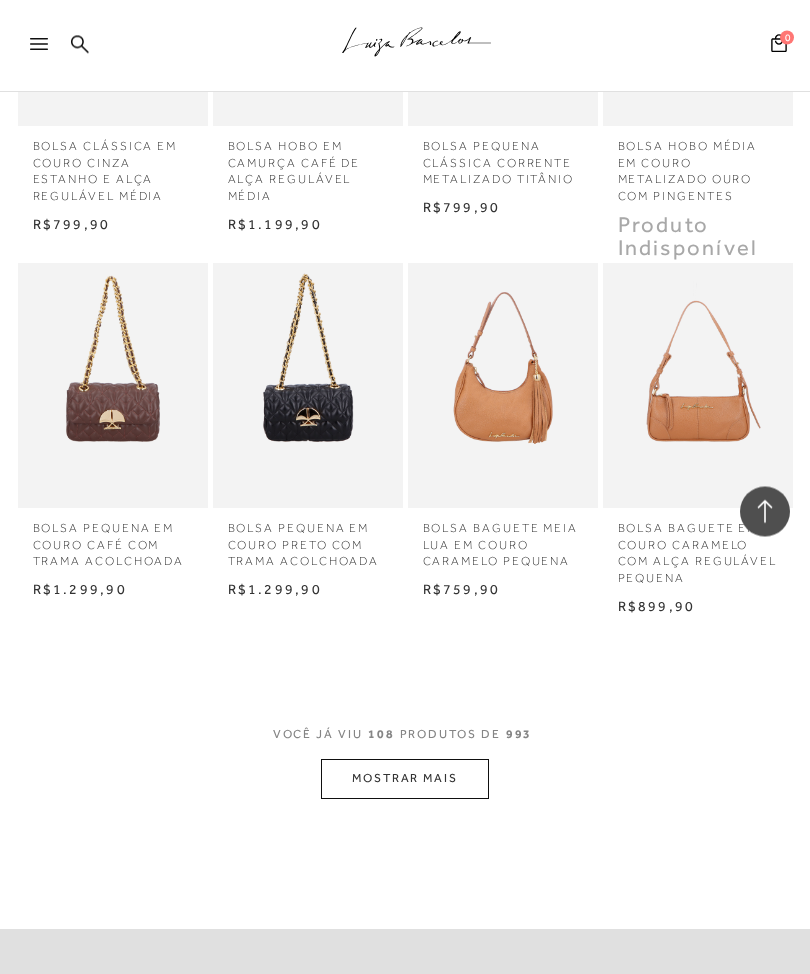 scroll, scrollTop: 9993, scrollLeft: 0, axis: vertical 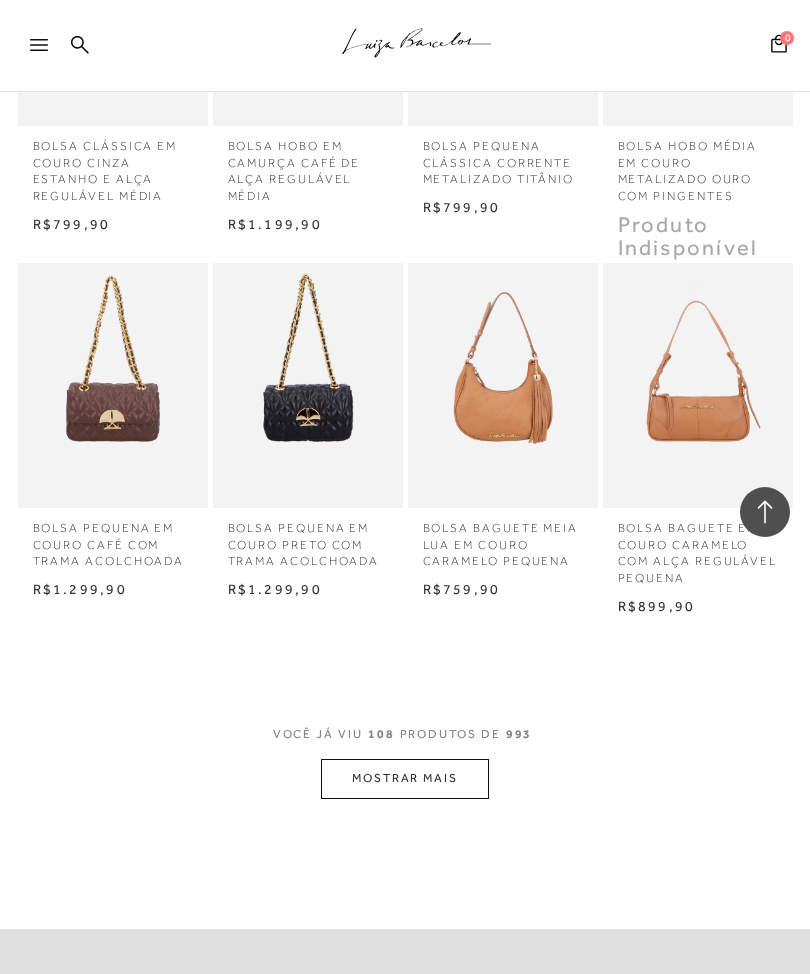 click on "MOSTRAR MAIS" at bounding box center (405, 778) 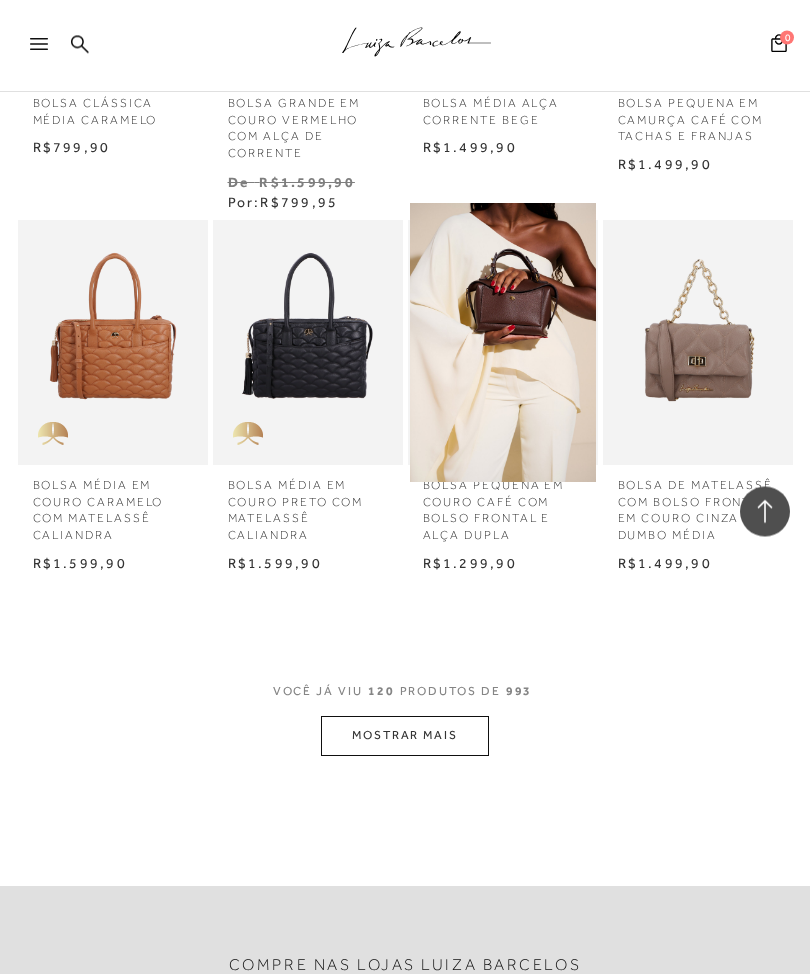 scroll, scrollTop: 11182, scrollLeft: 0, axis: vertical 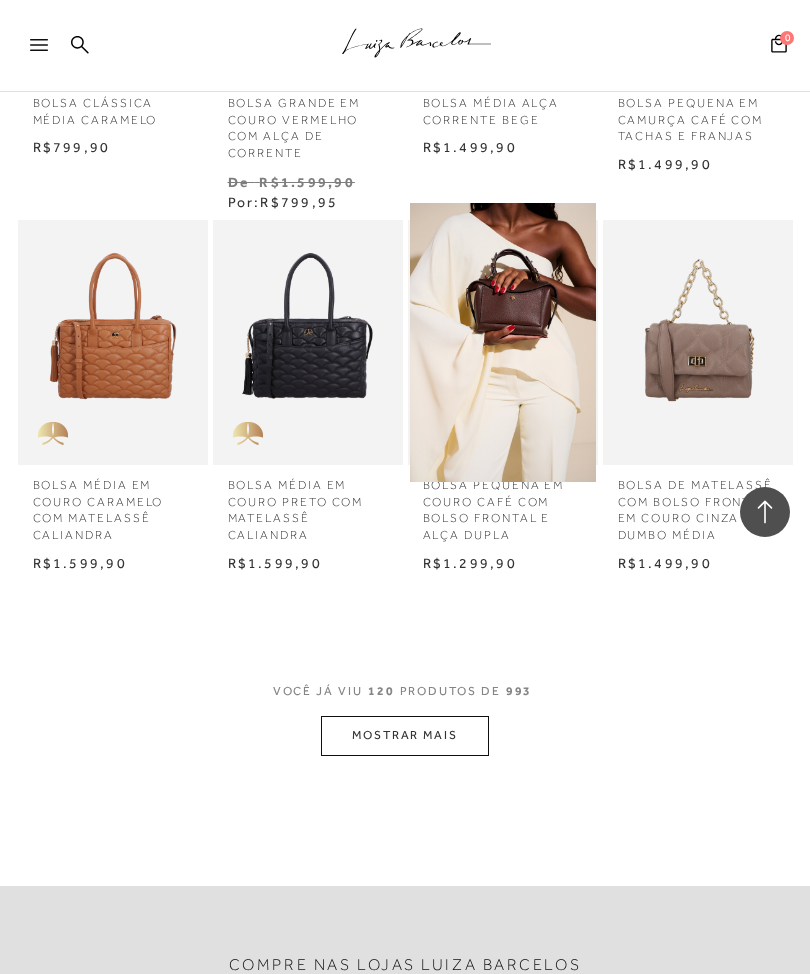 click on "MOSTRAR MAIS" at bounding box center (405, 735) 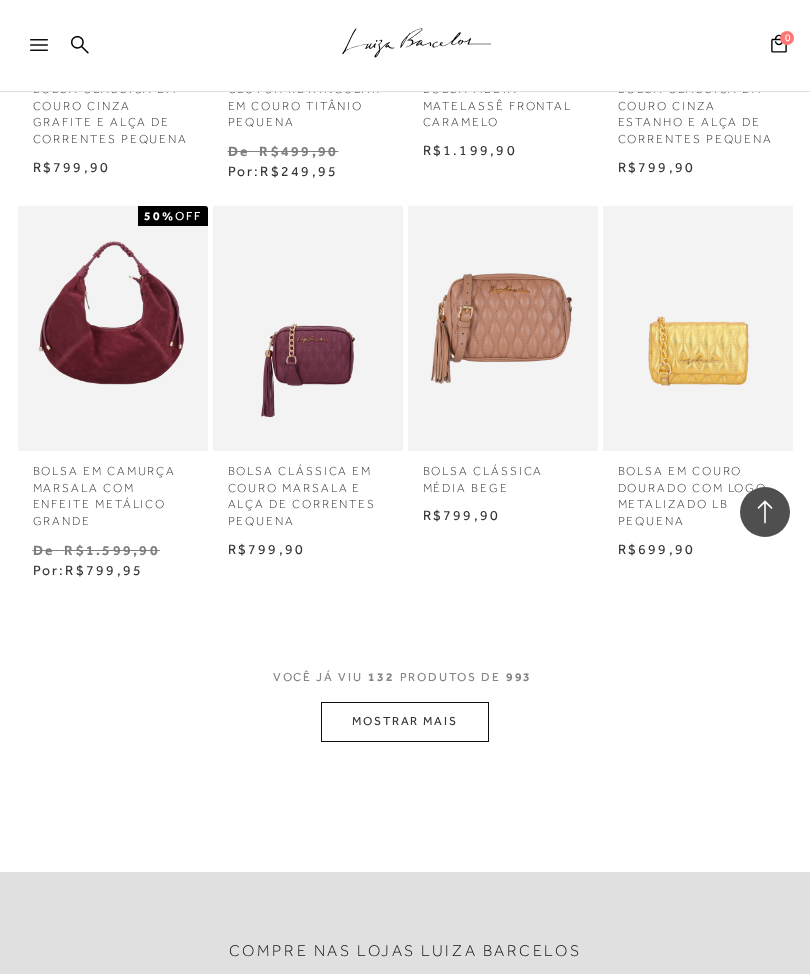 scroll, scrollTop: 12347, scrollLeft: 0, axis: vertical 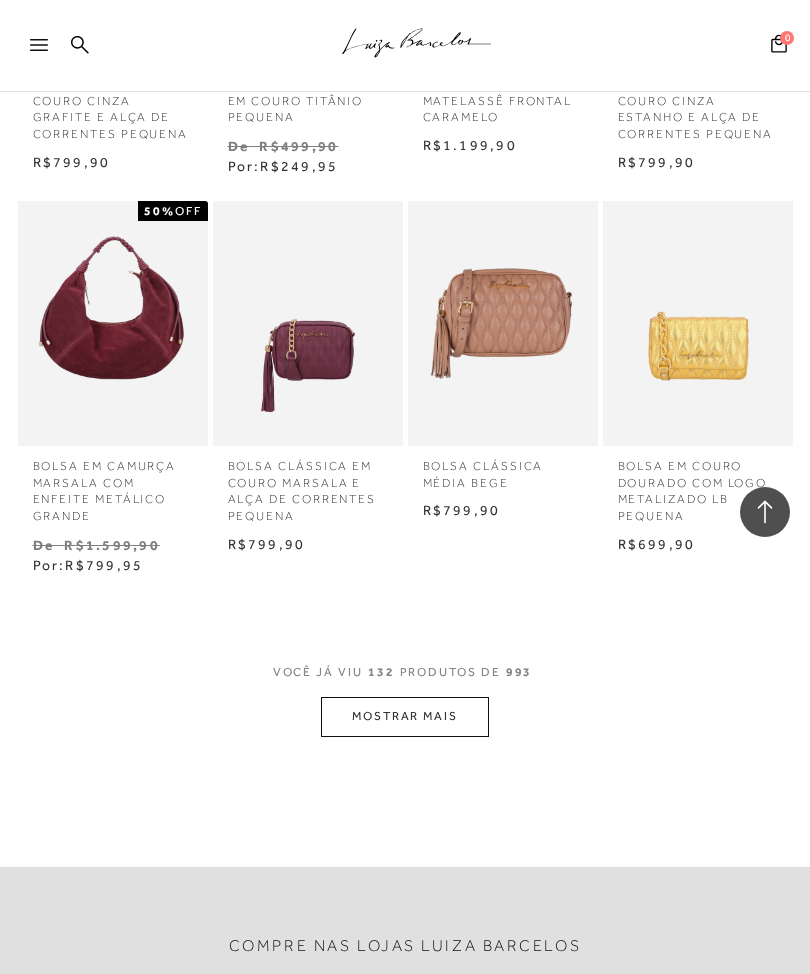 click on "MOSTRAR MAIS" at bounding box center (405, 716) 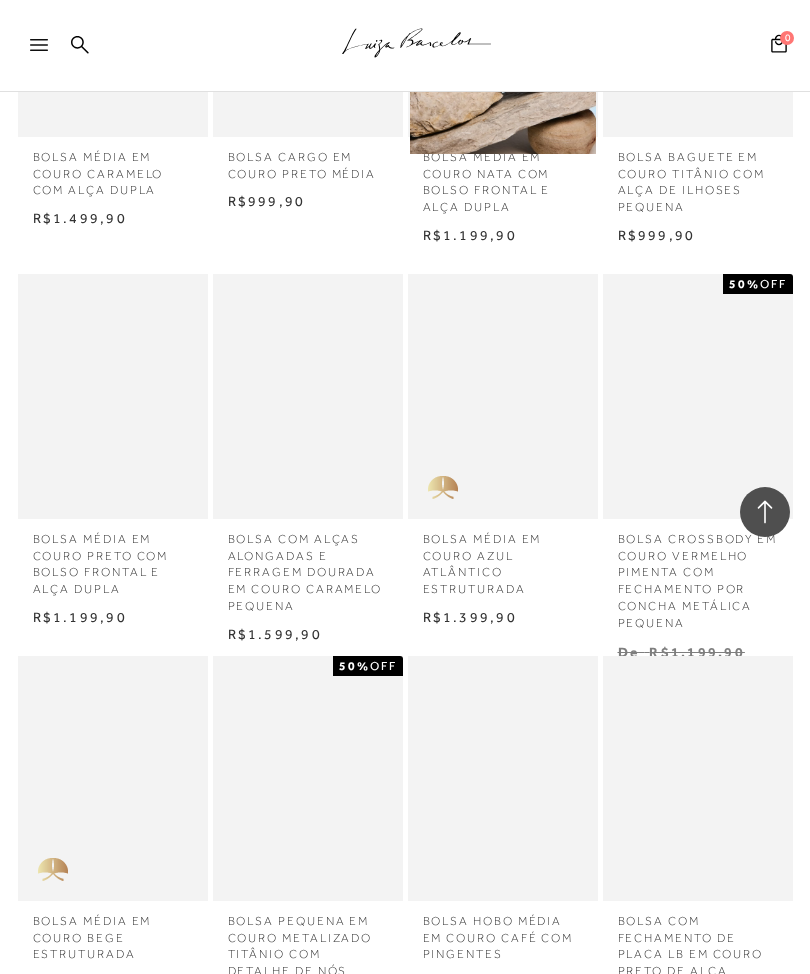 scroll, scrollTop: 13053, scrollLeft: 0, axis: vertical 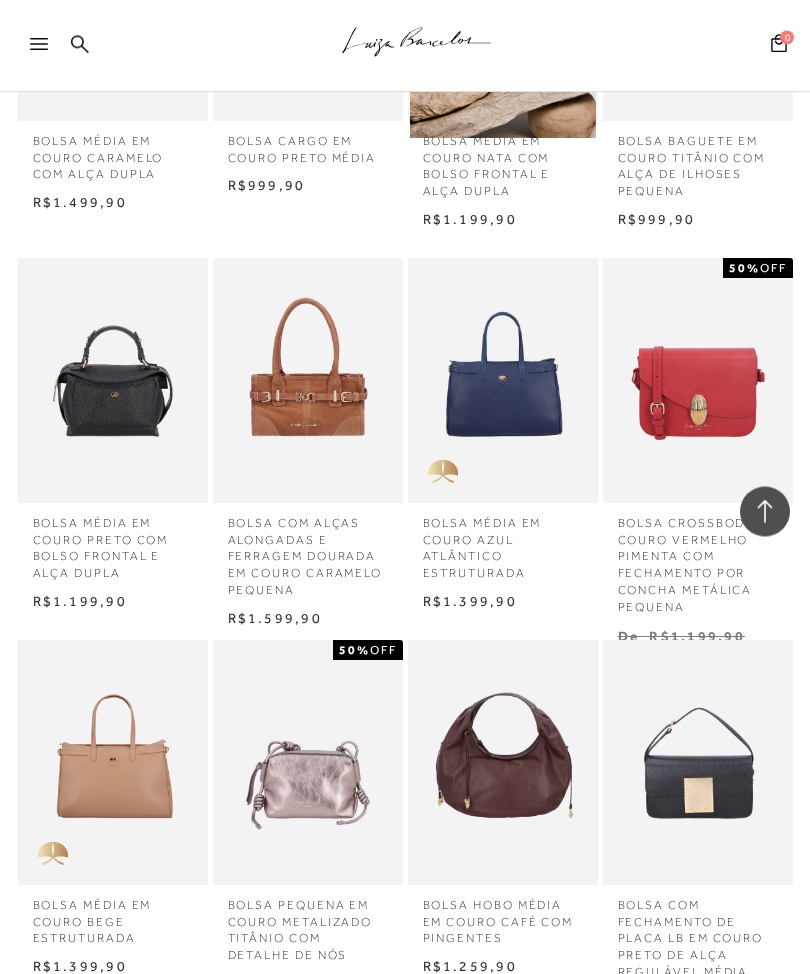 click on "BOLSA COM ALÇAS ALONGADAS E FERRAGEM DOURADA EM COURO CARAMELO PEQUENA" at bounding box center (308, 552) 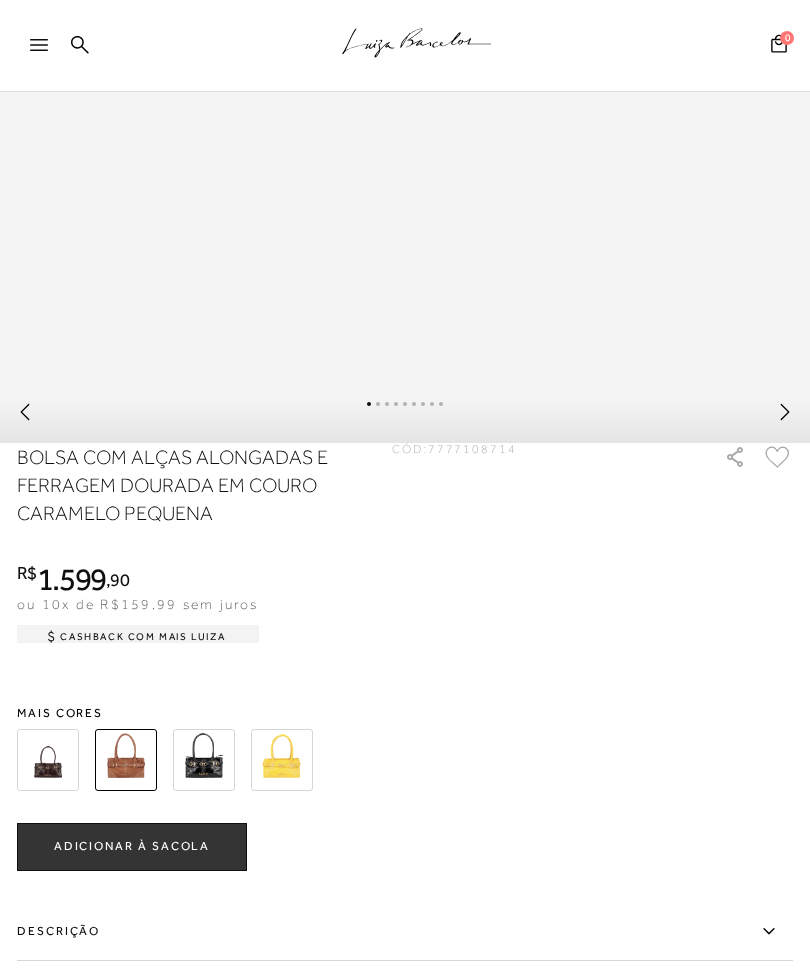 scroll, scrollTop: 1076, scrollLeft: 0, axis: vertical 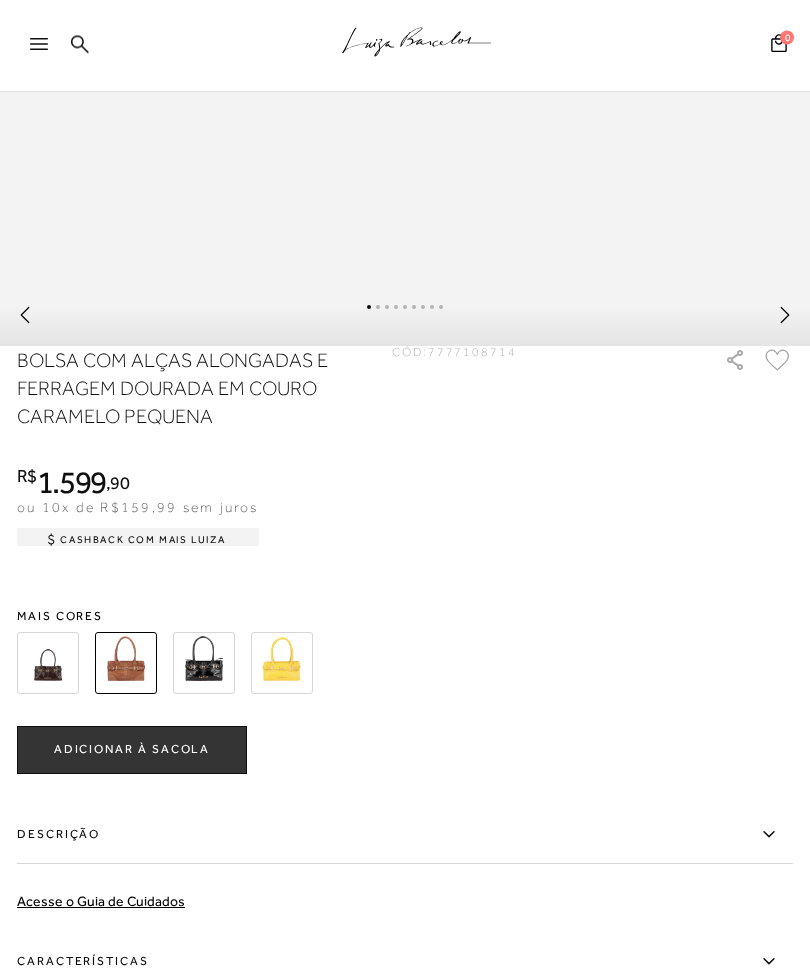 click at bounding box center [204, 664] 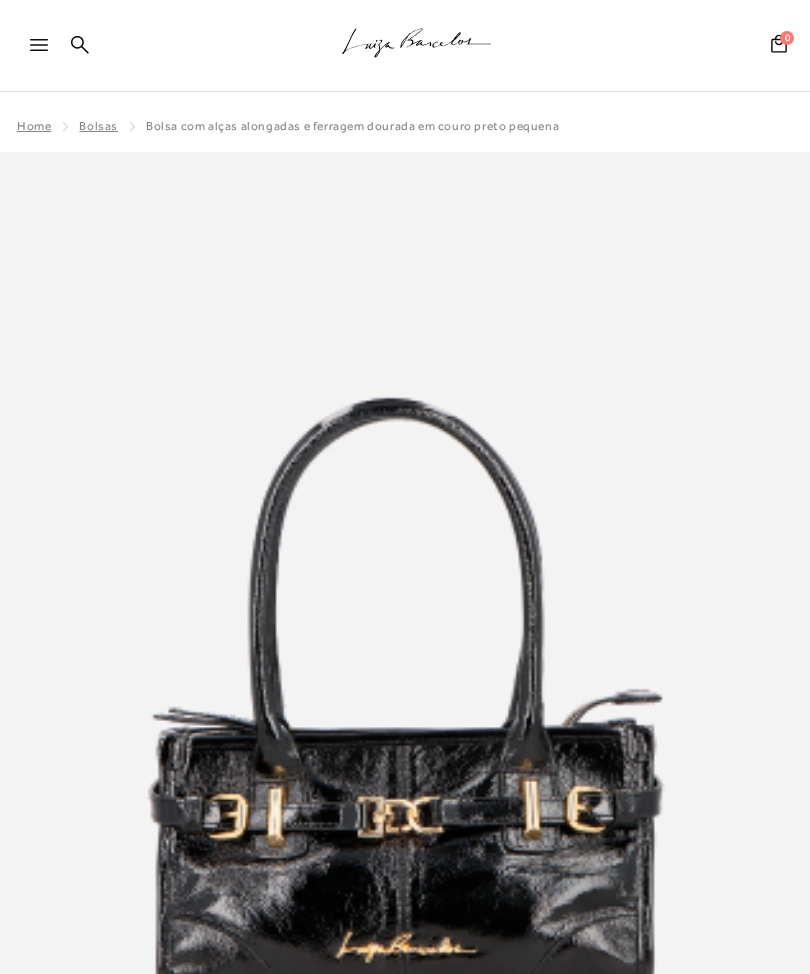 scroll, scrollTop: 0, scrollLeft: 0, axis: both 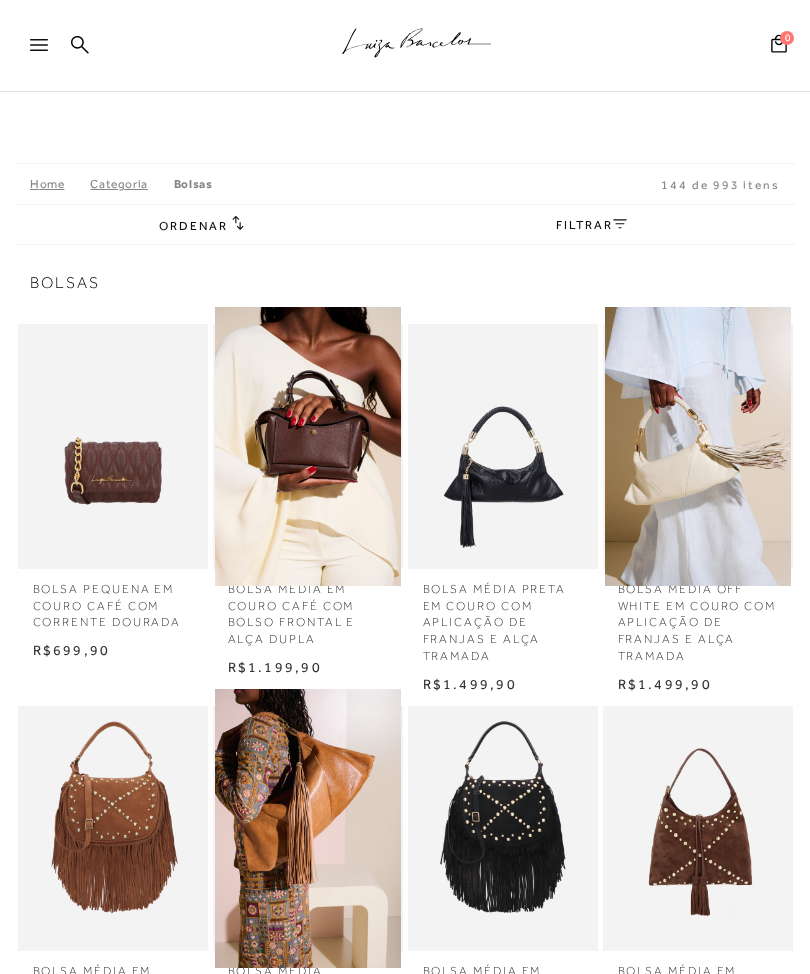 click on "FILTRAR" at bounding box center (591, 225) 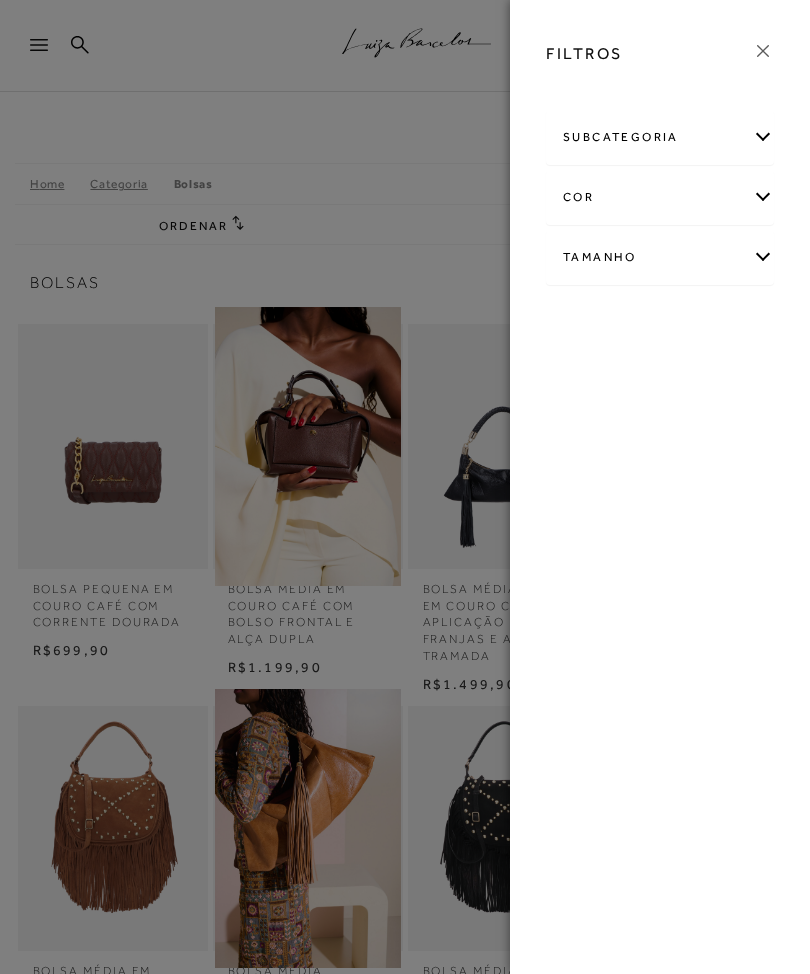 click on "cor" at bounding box center (660, 197) 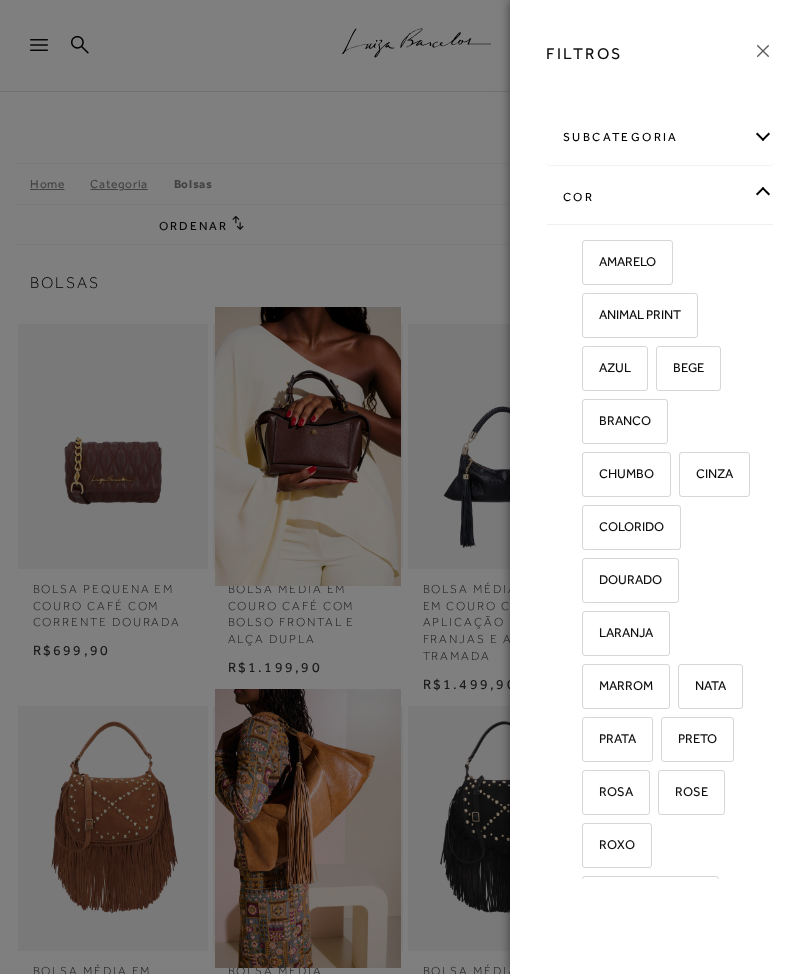 click on "BRANCO" at bounding box center [617, 420] 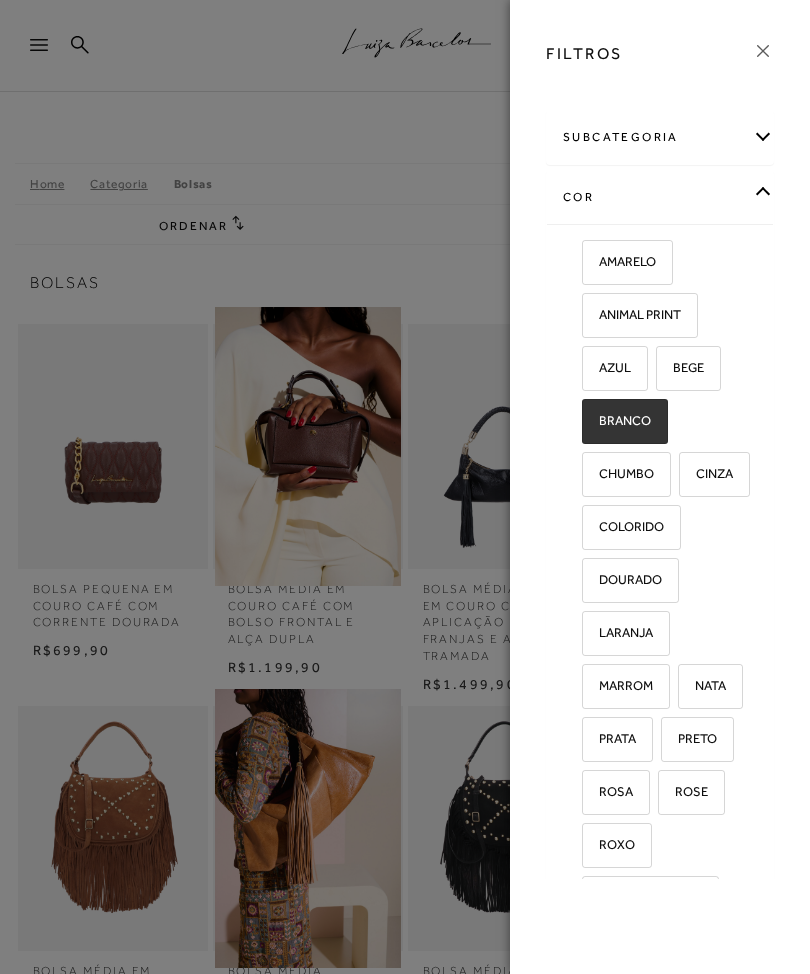 checkbox on "true" 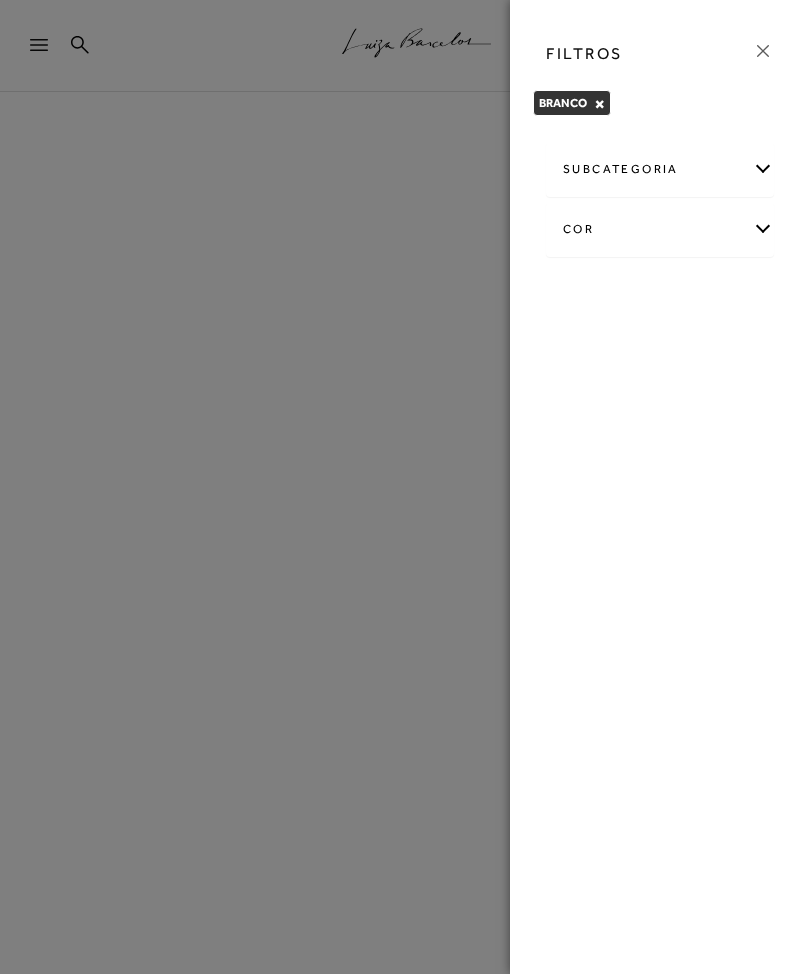 click on "cor" at bounding box center (660, 229) 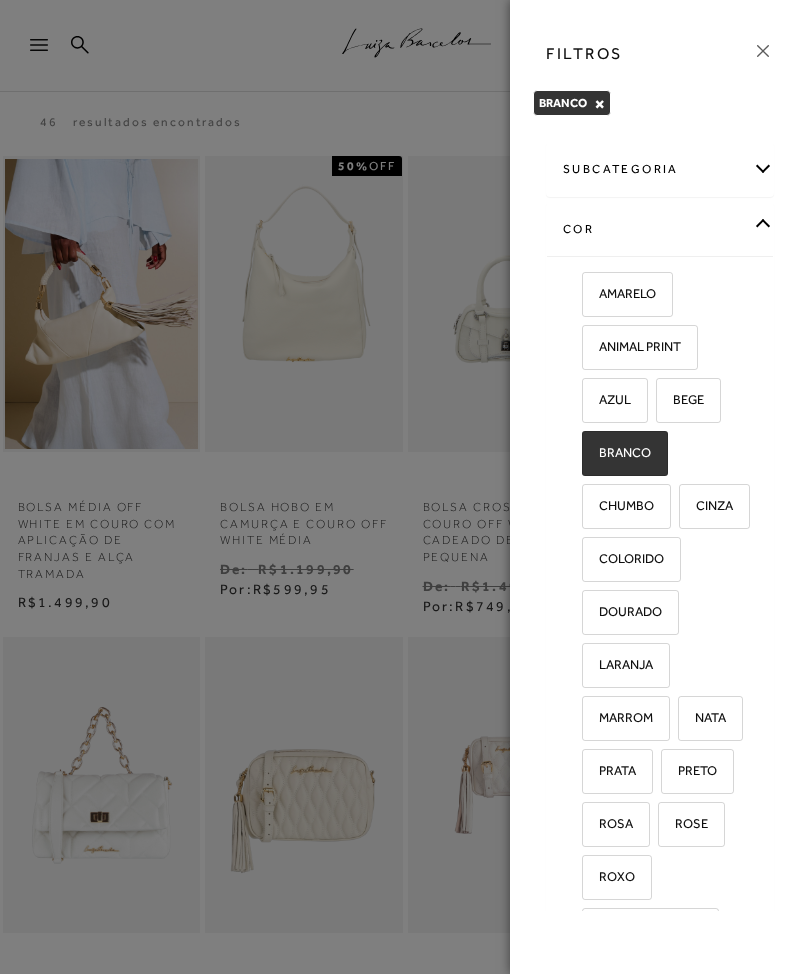 scroll, scrollTop: 0, scrollLeft: 0, axis: both 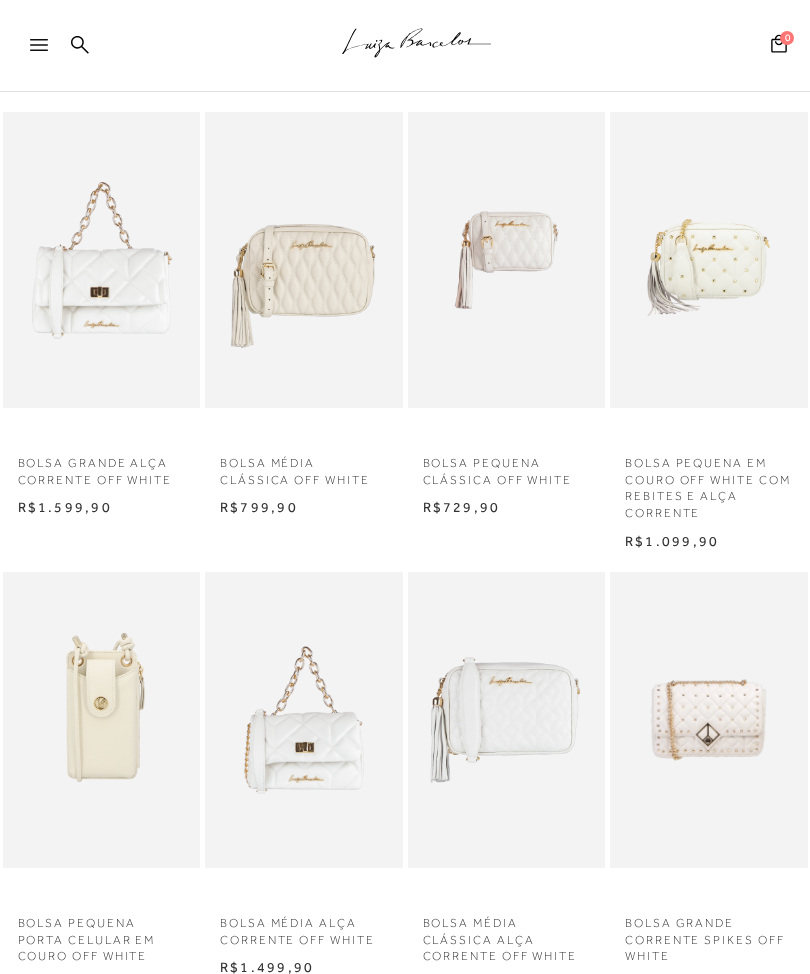 click at bounding box center (102, 260) 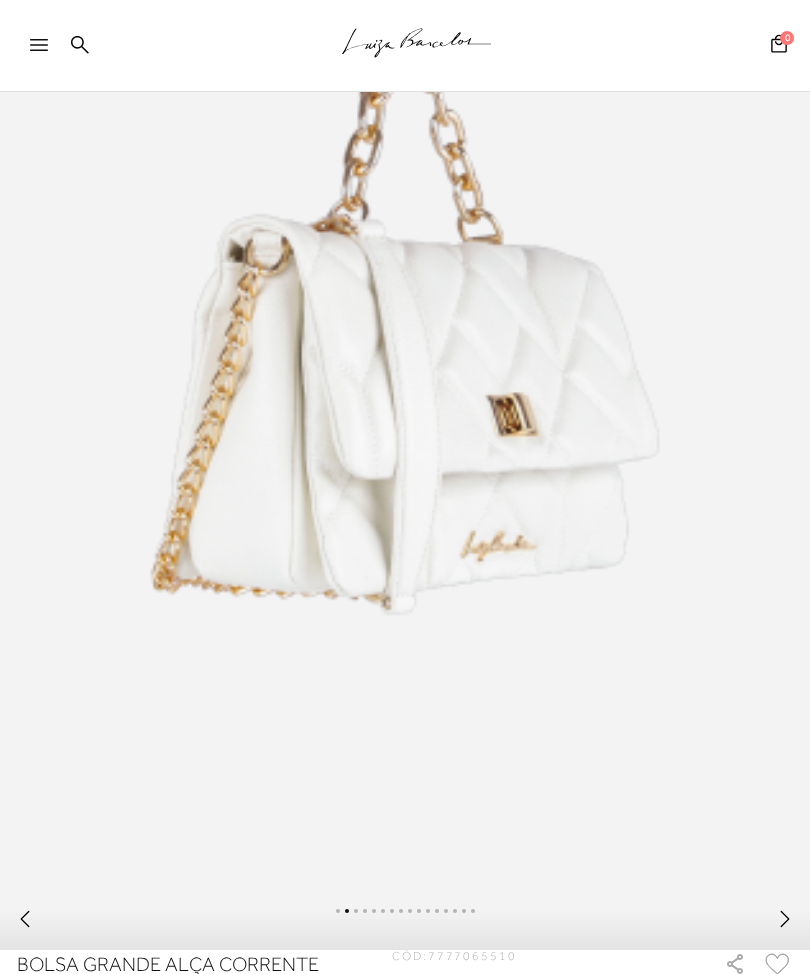 scroll, scrollTop: 489, scrollLeft: 0, axis: vertical 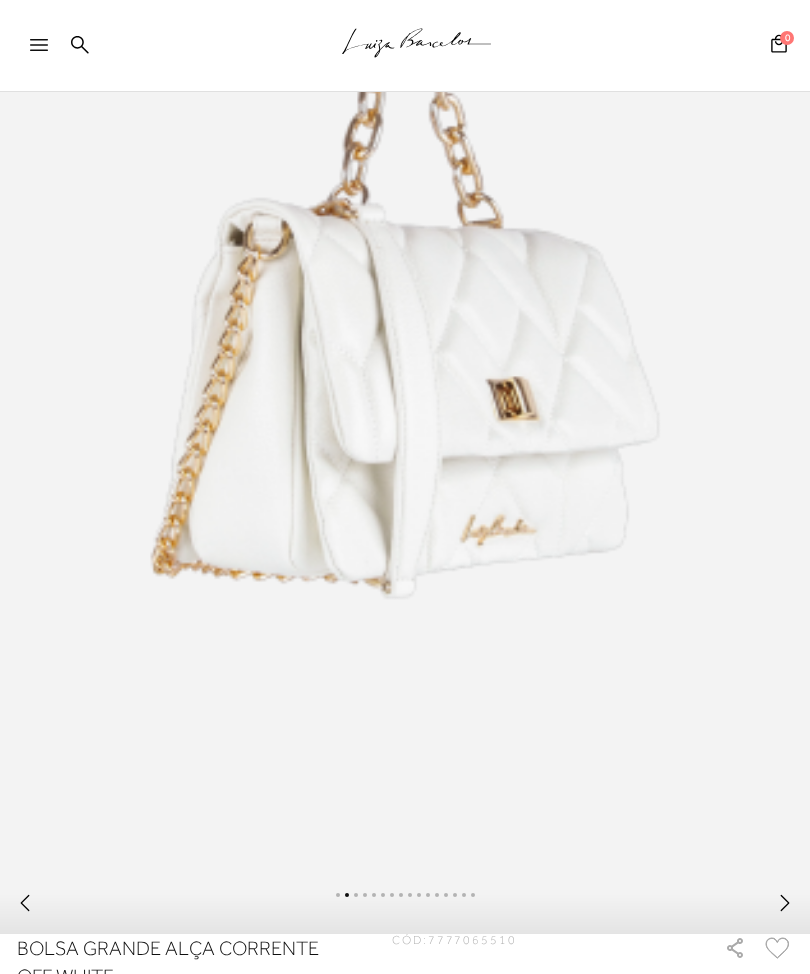 click at bounding box center (405, 906) 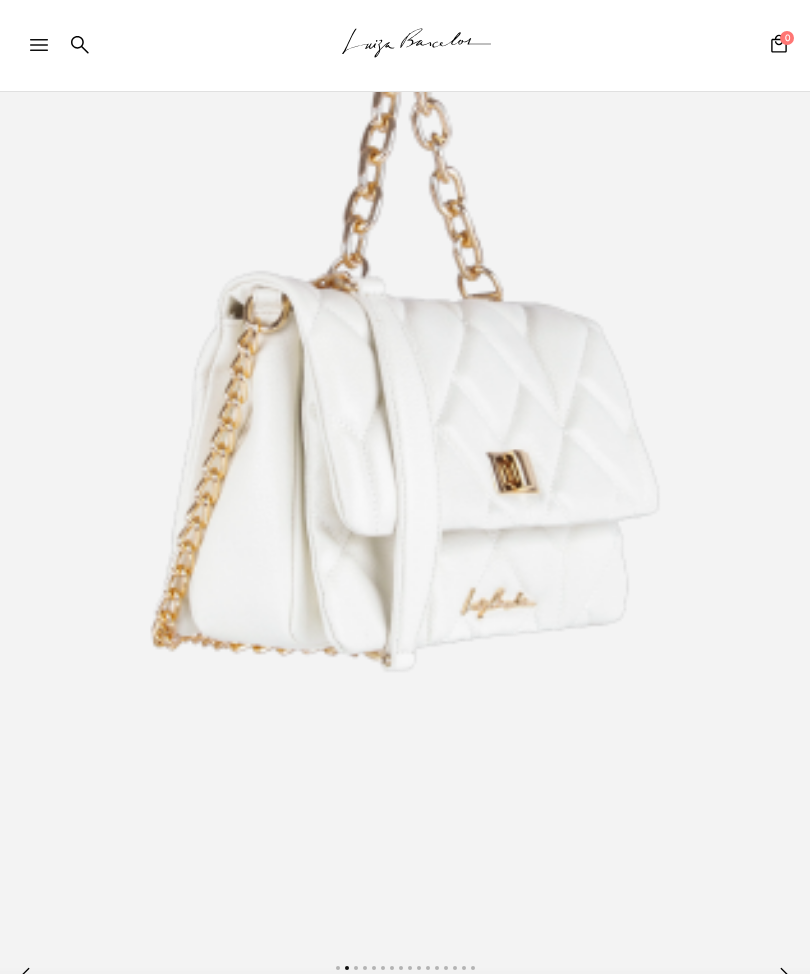 scroll, scrollTop: 363, scrollLeft: 0, axis: vertical 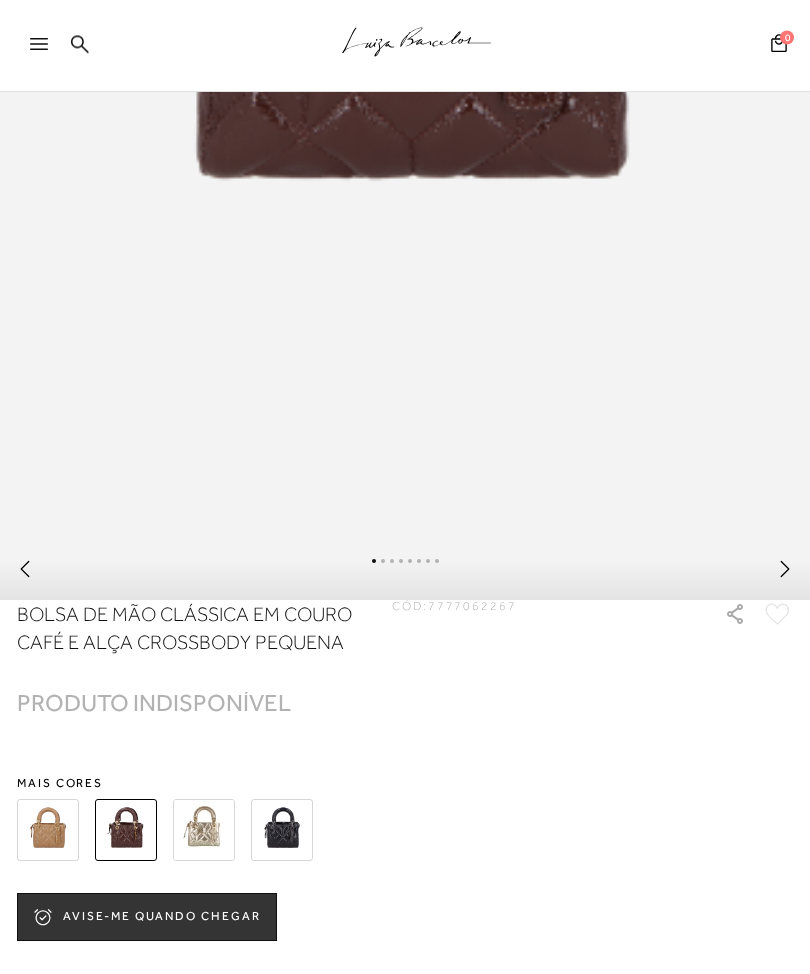click at bounding box center (204, 831) 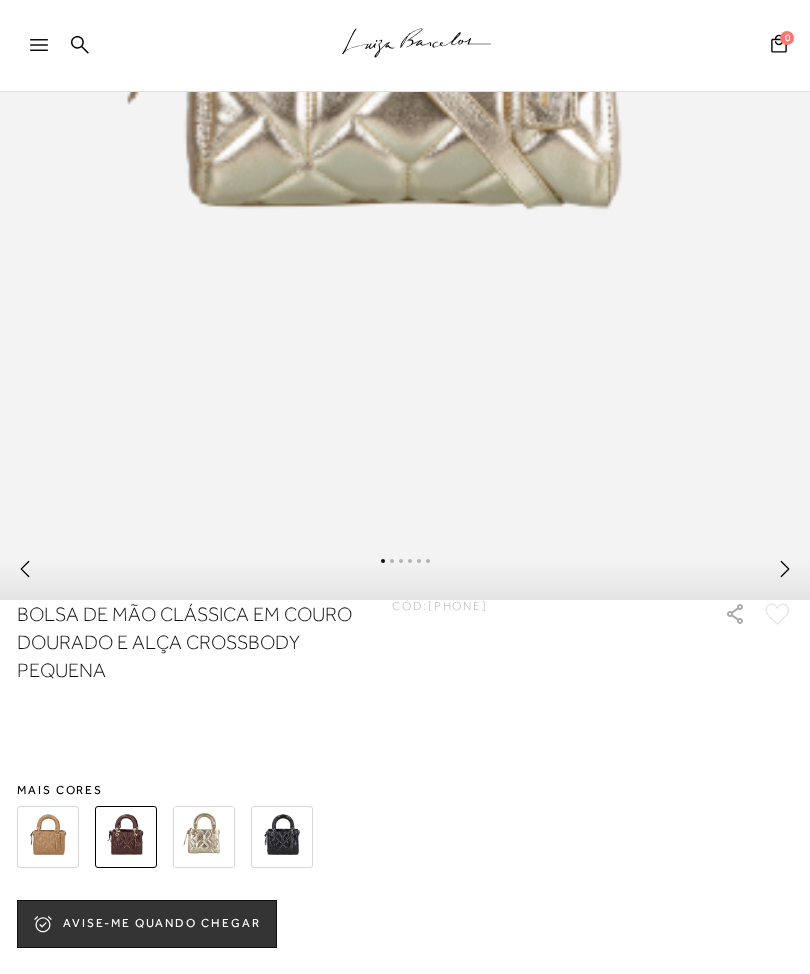 scroll, scrollTop: 0, scrollLeft: 0, axis: both 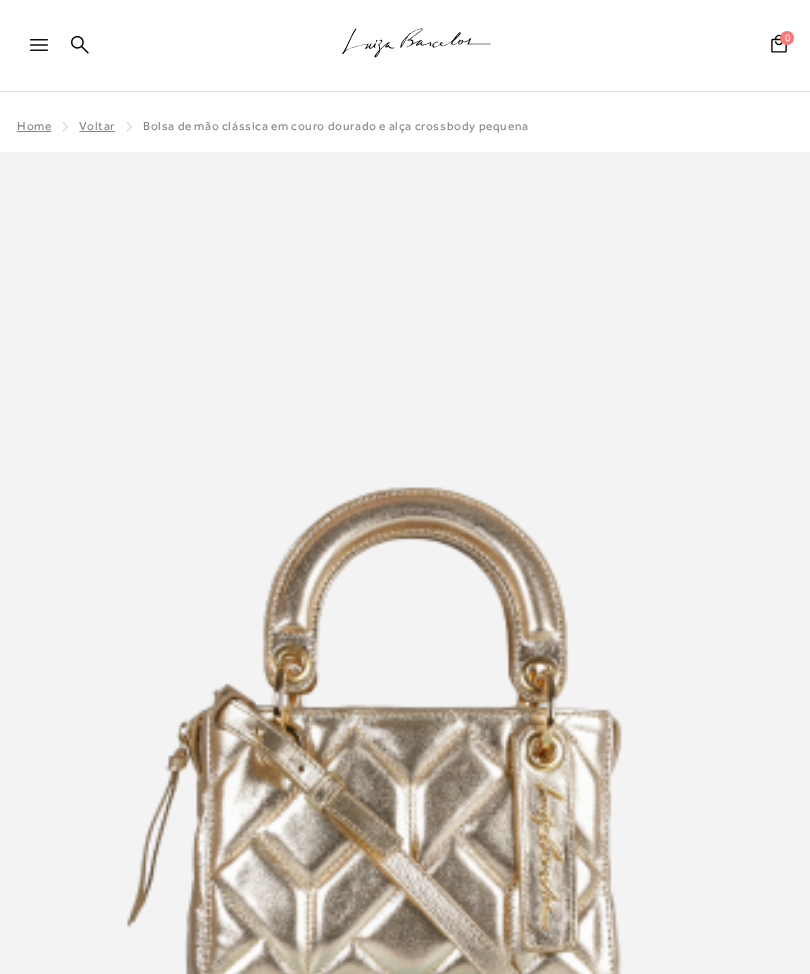 click at bounding box center [405, 760] 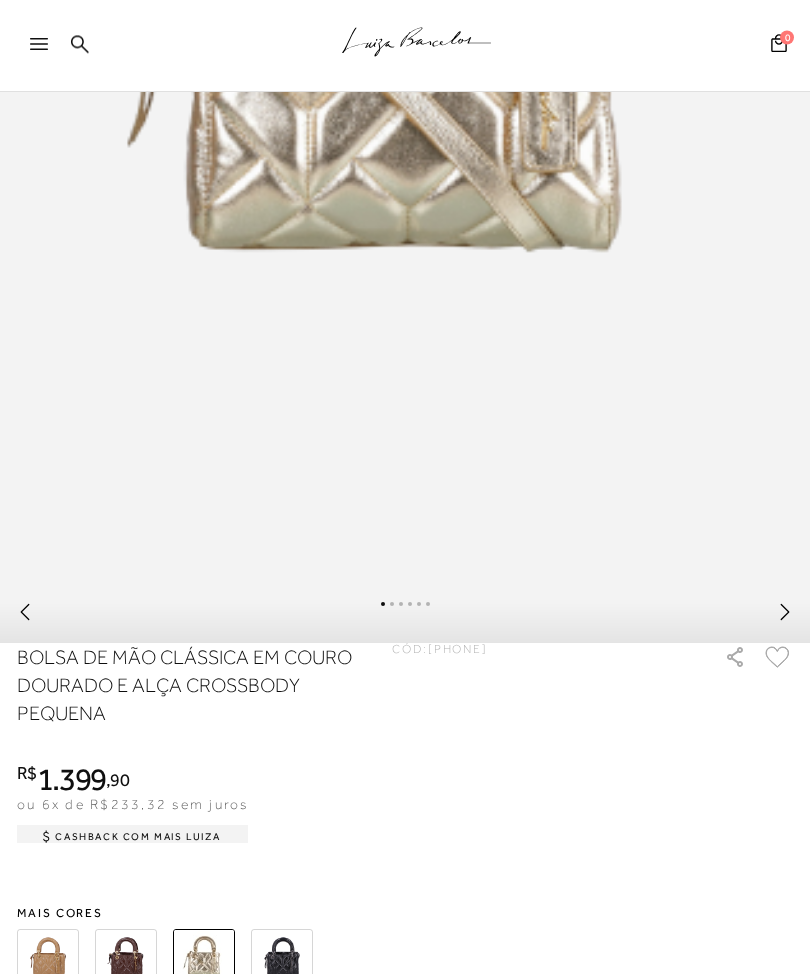 scroll, scrollTop: 783, scrollLeft: 0, axis: vertical 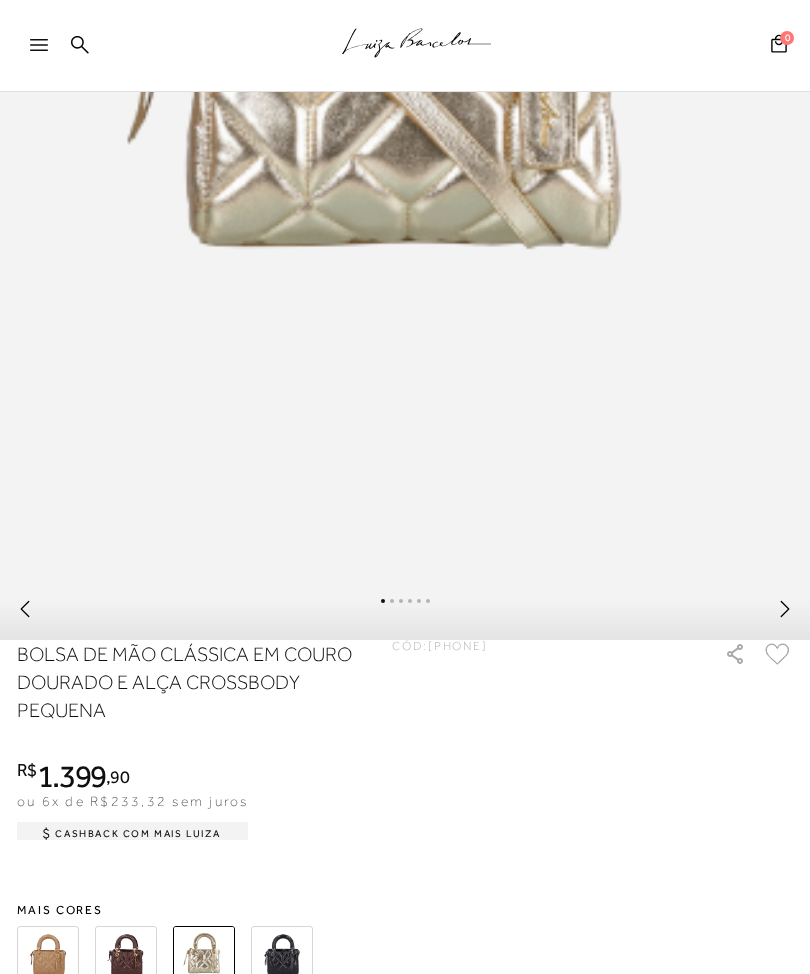 click at bounding box center [282, 957] 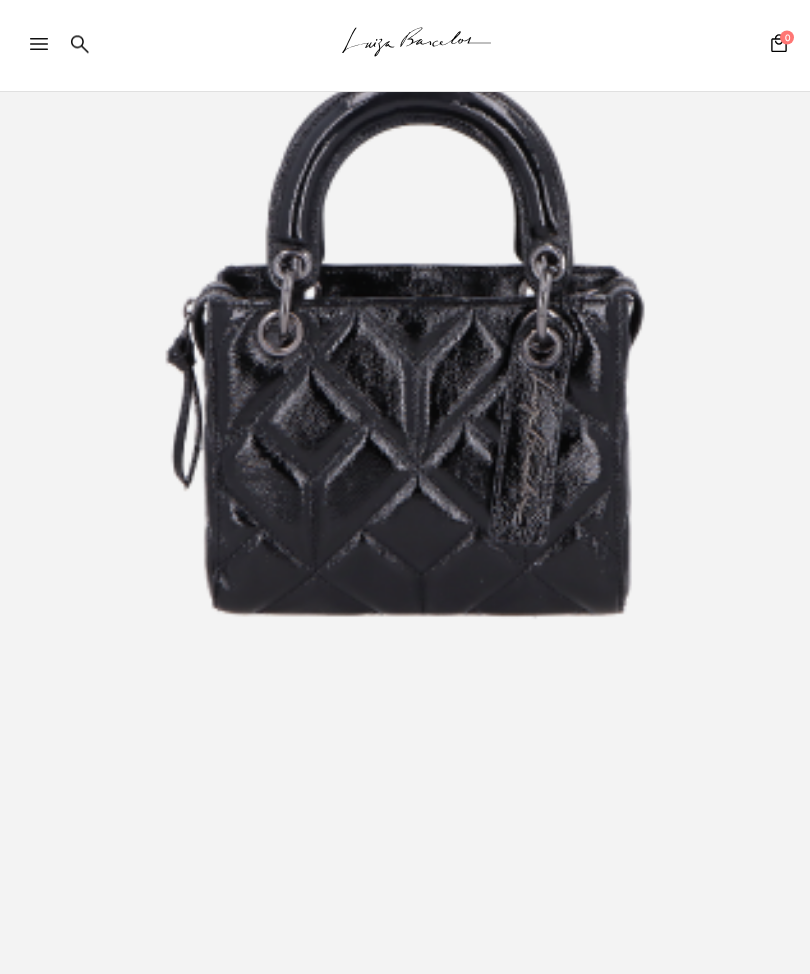 scroll, scrollTop: 299, scrollLeft: 0, axis: vertical 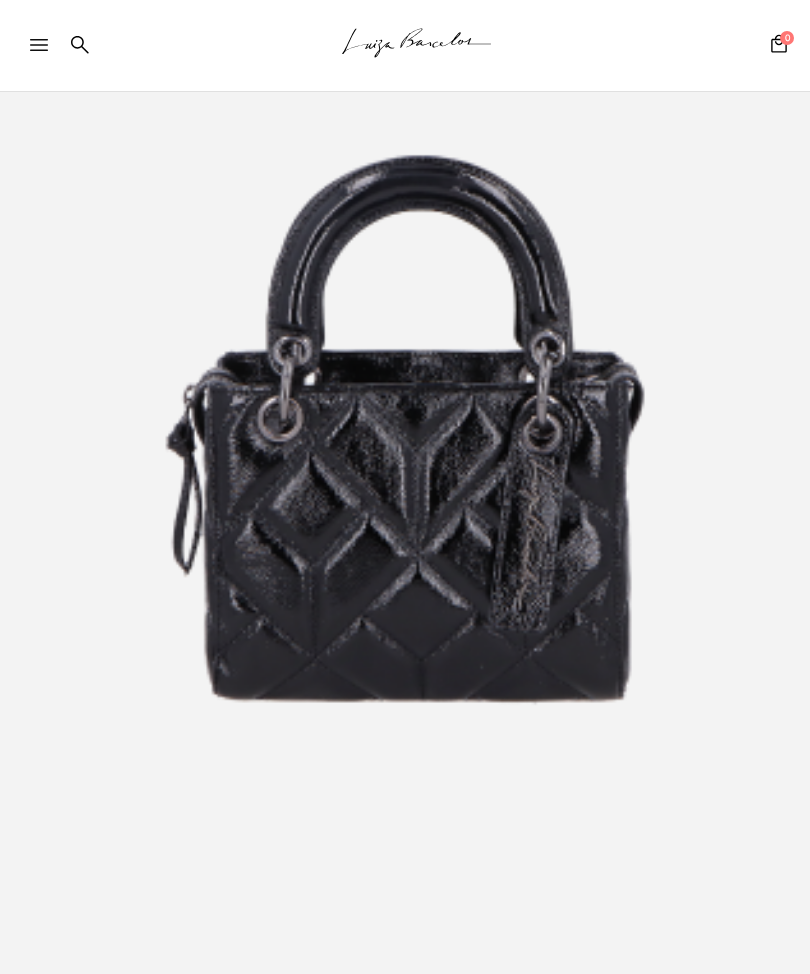 click 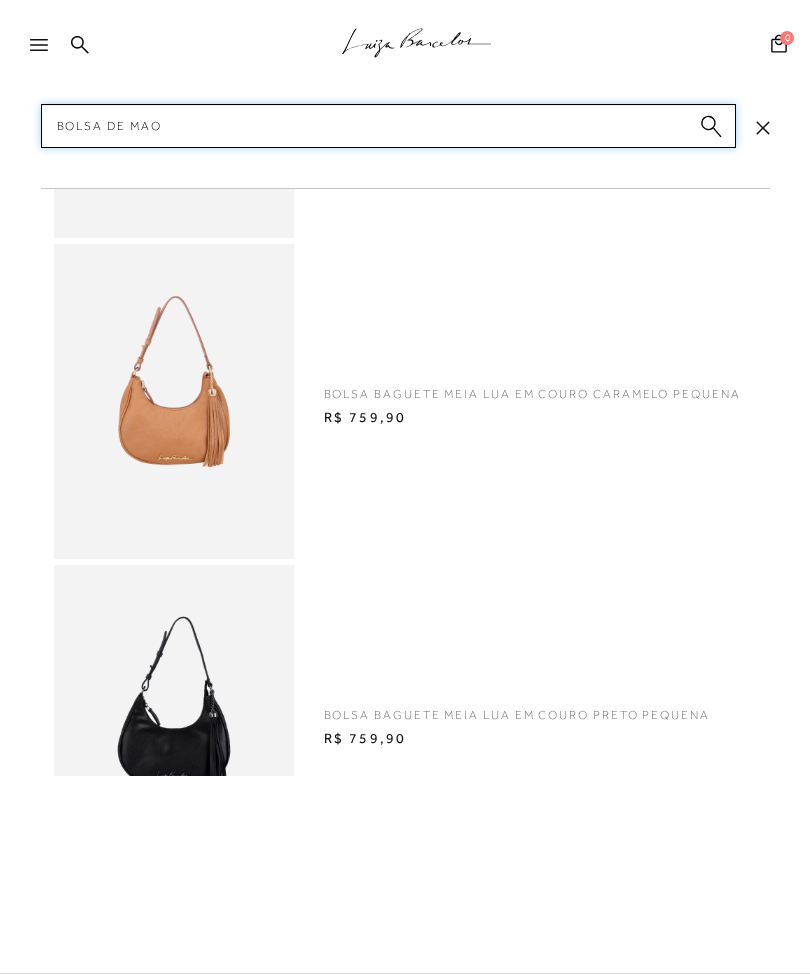 type on "Bolsa de mao" 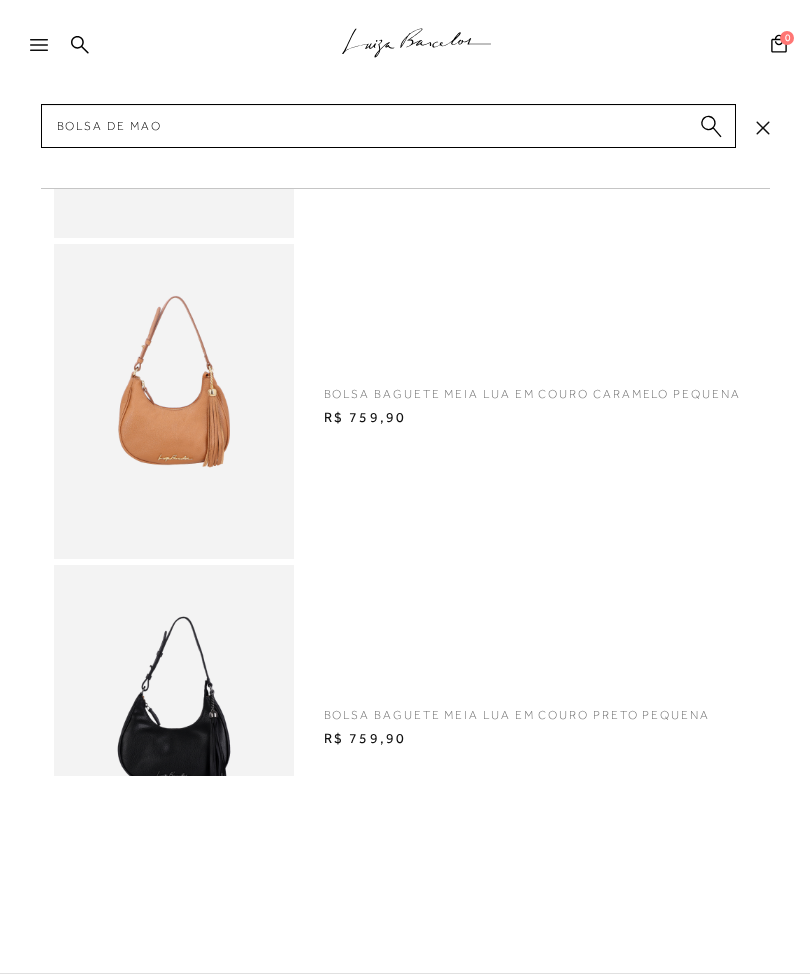 click on "BOLSA BAGUETE MEIA LUA EM COURO PRETO PEQUENA                                                                                             R$ 759,90" at bounding box center [408, 722] 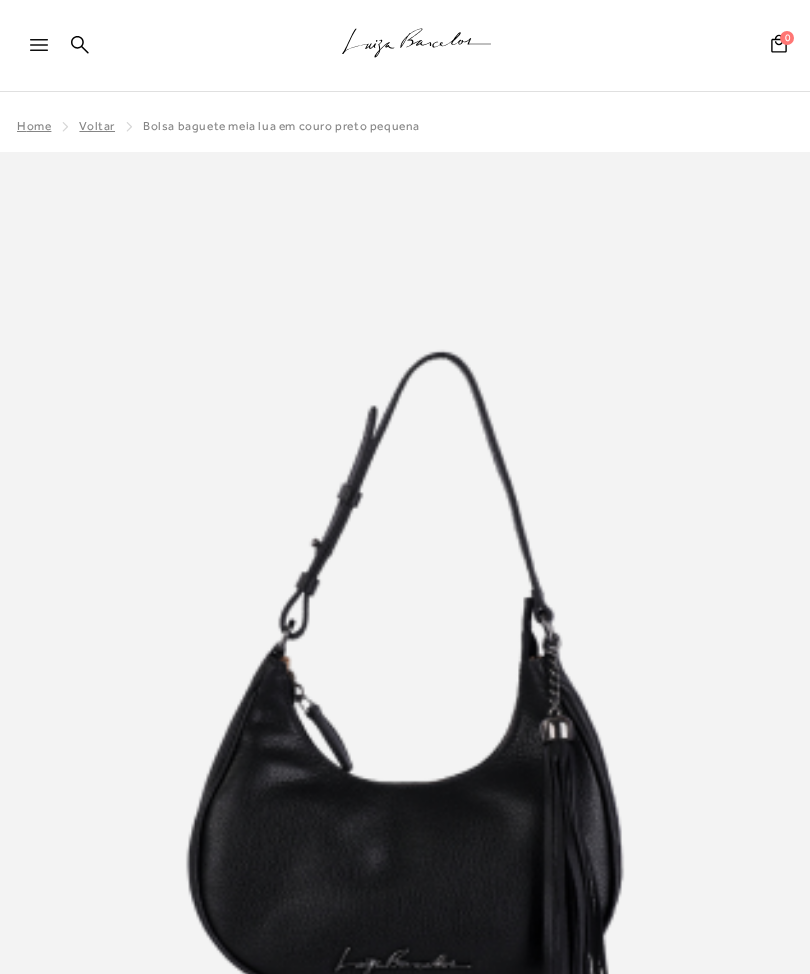 scroll, scrollTop: 0, scrollLeft: 0, axis: both 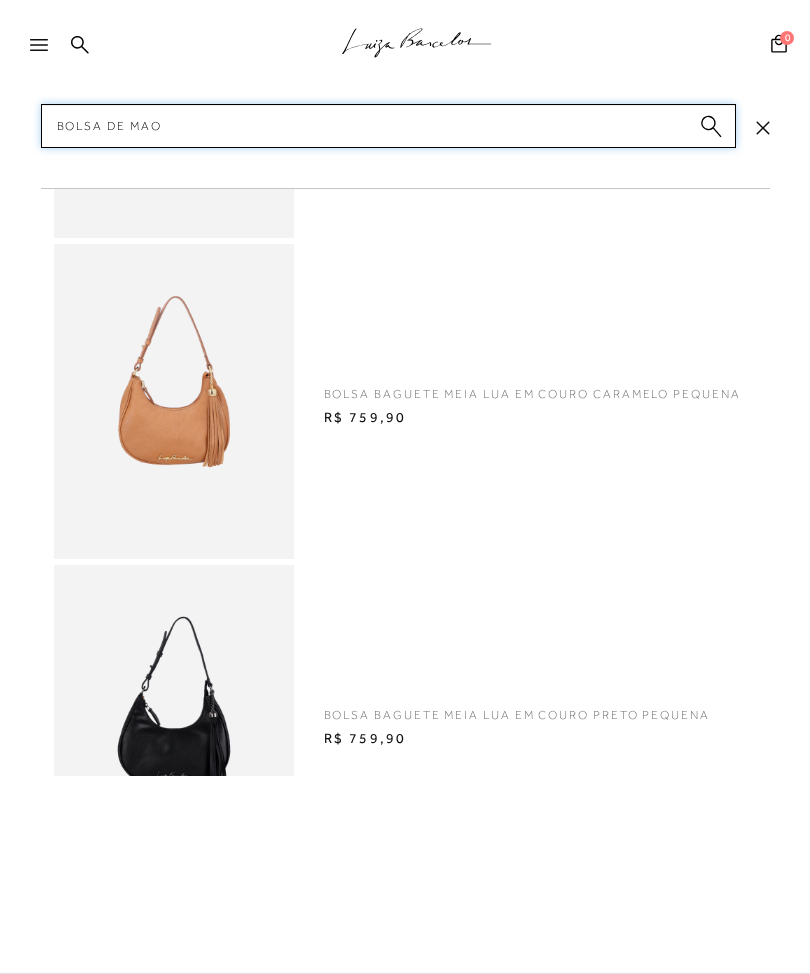 type on "Bolsa de mao" 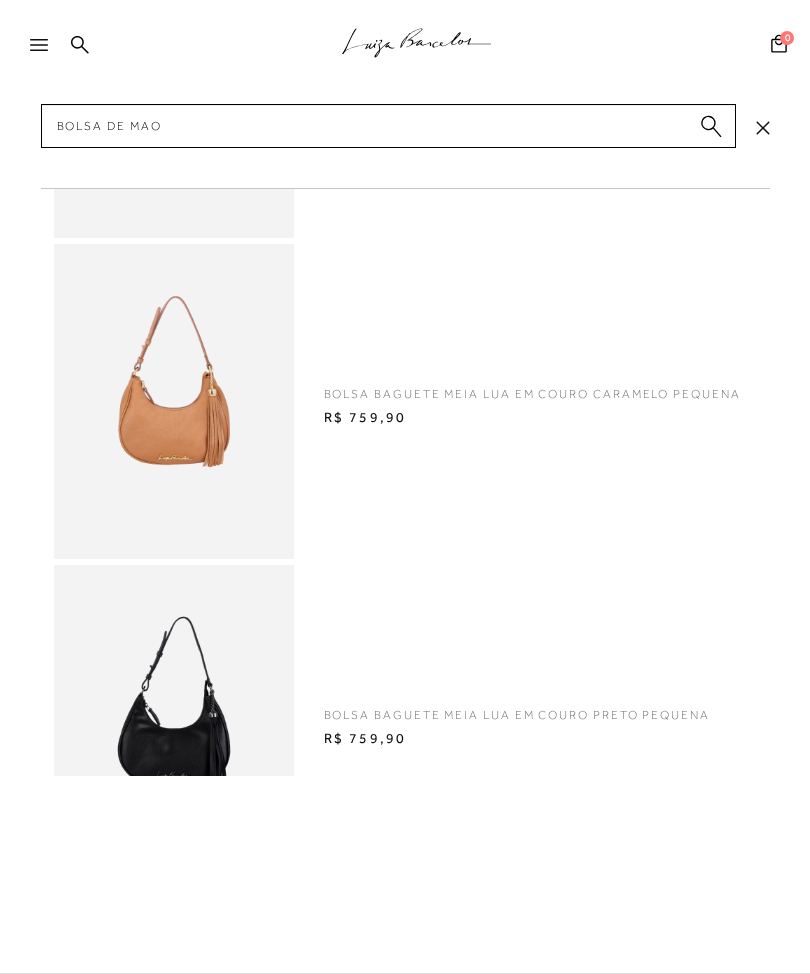 click 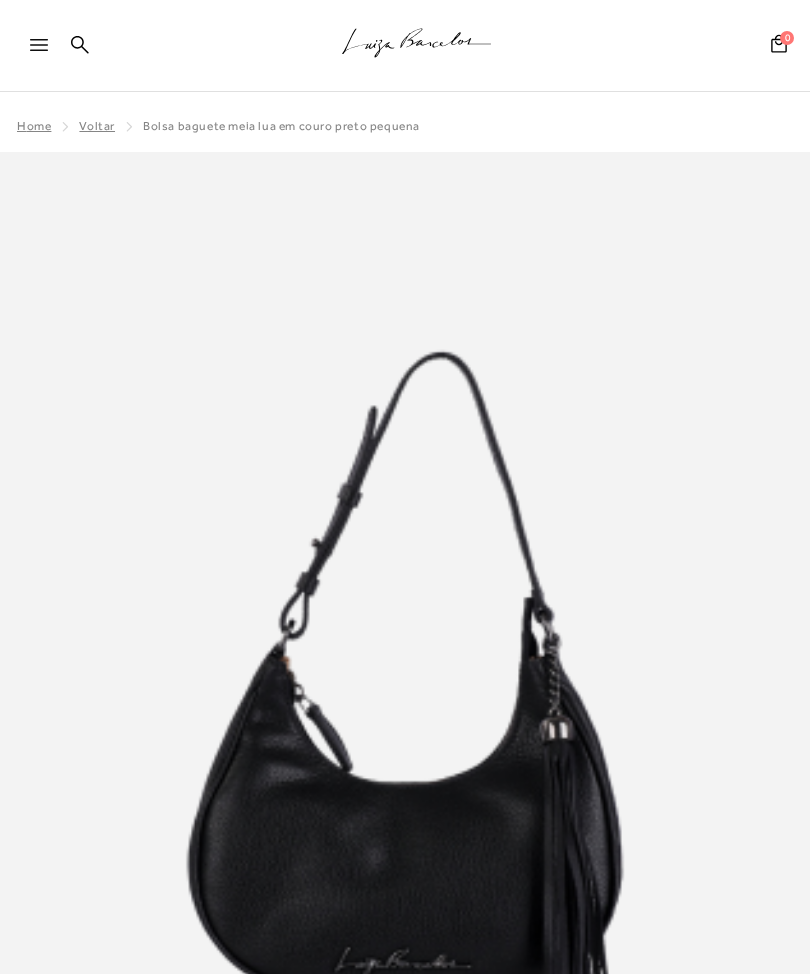 type 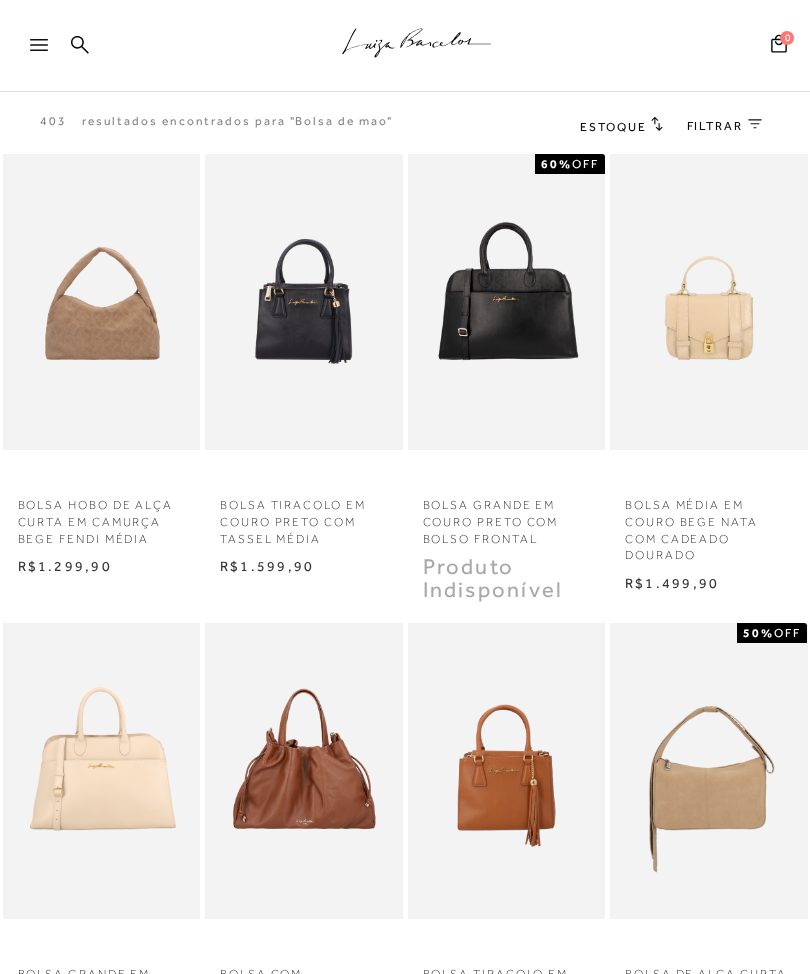 scroll, scrollTop: 2, scrollLeft: 0, axis: vertical 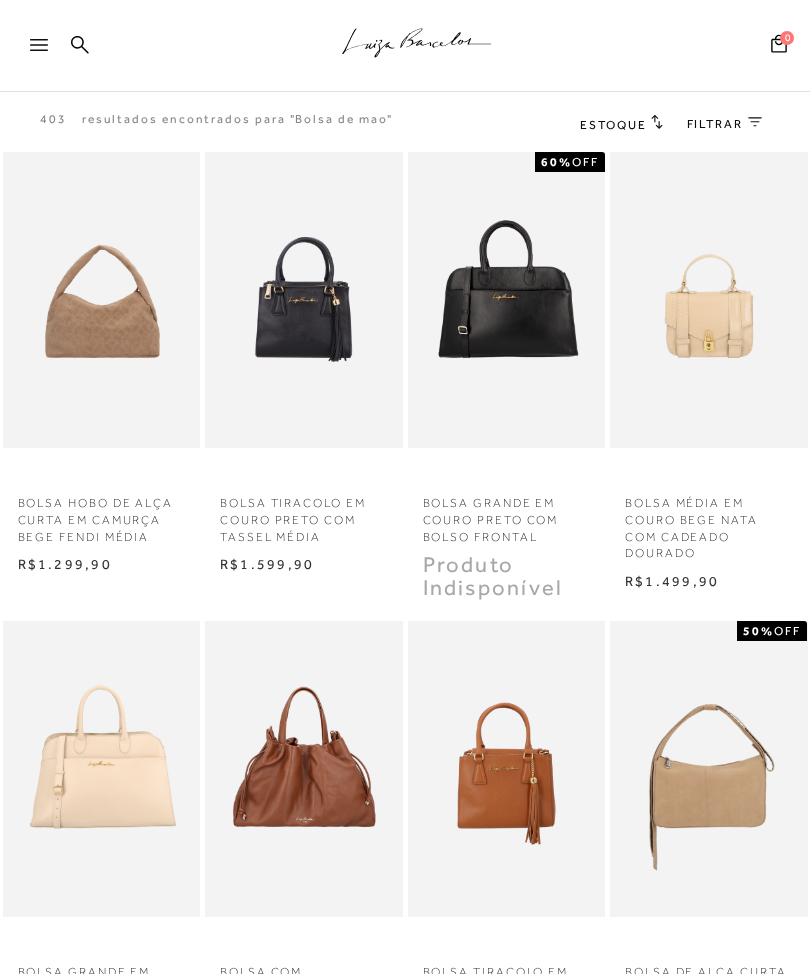 click on "FILTRAR" at bounding box center (715, 124) 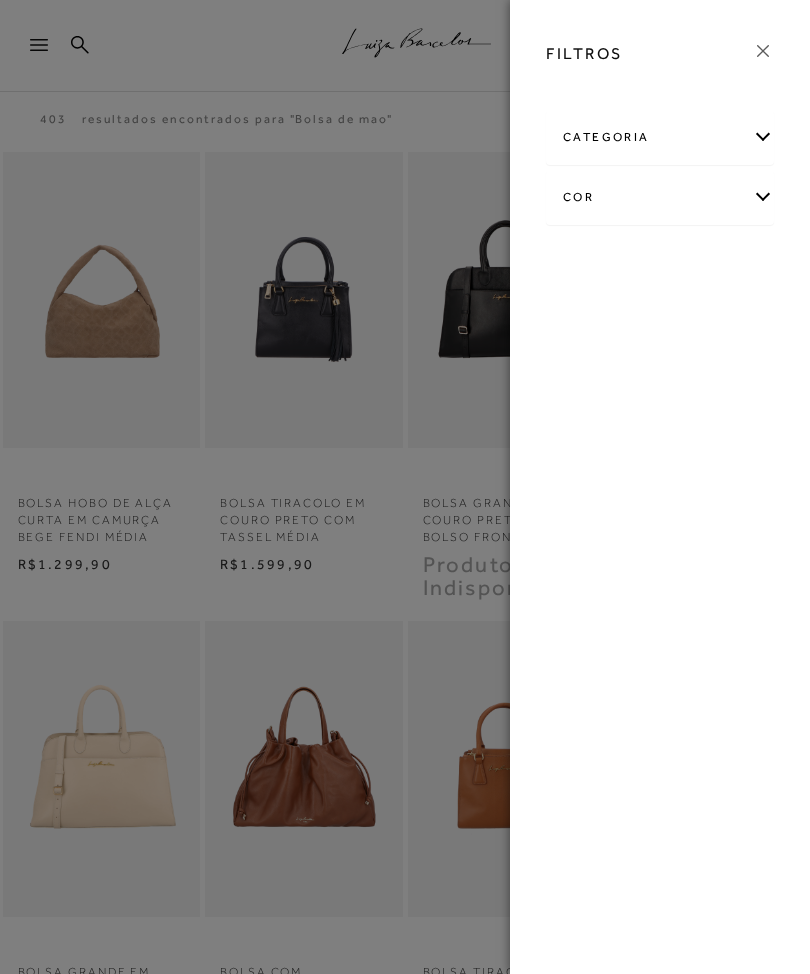 click on "categoria" at bounding box center (660, 137) 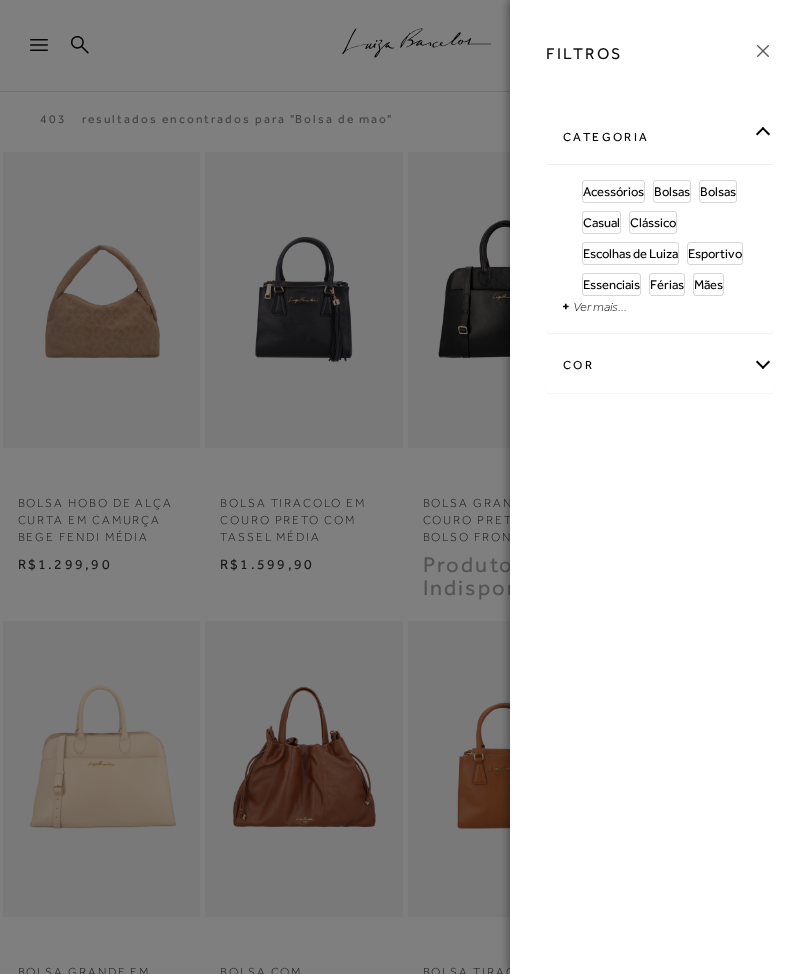 click on "categoria" at bounding box center (660, 137) 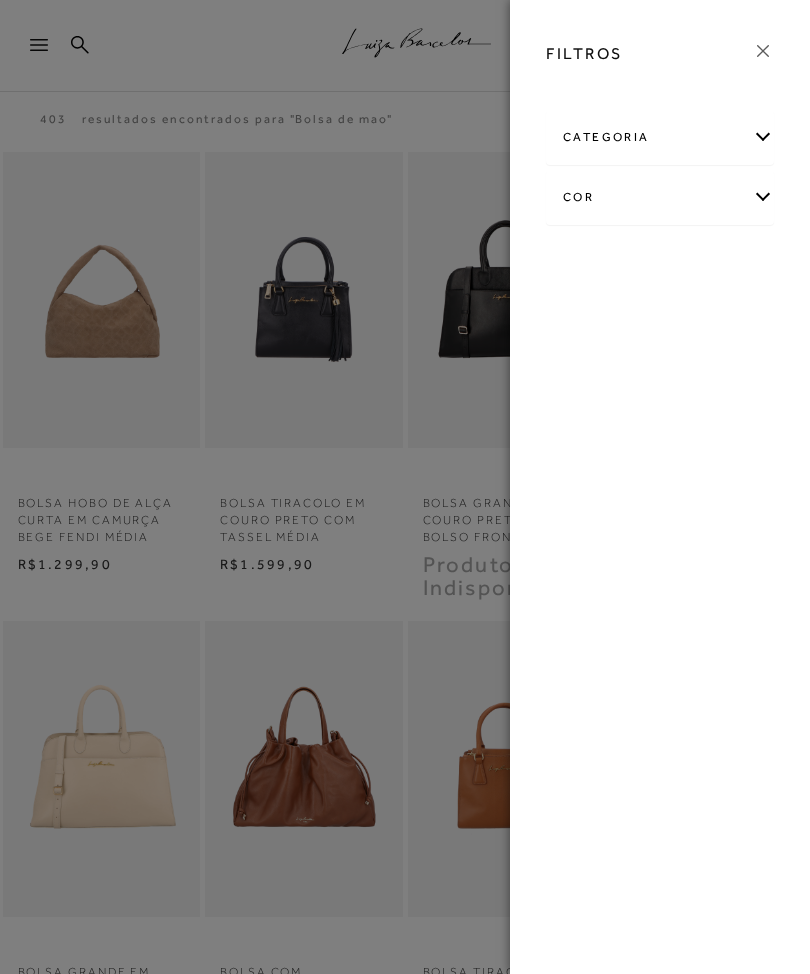 click on "cor" at bounding box center (660, 197) 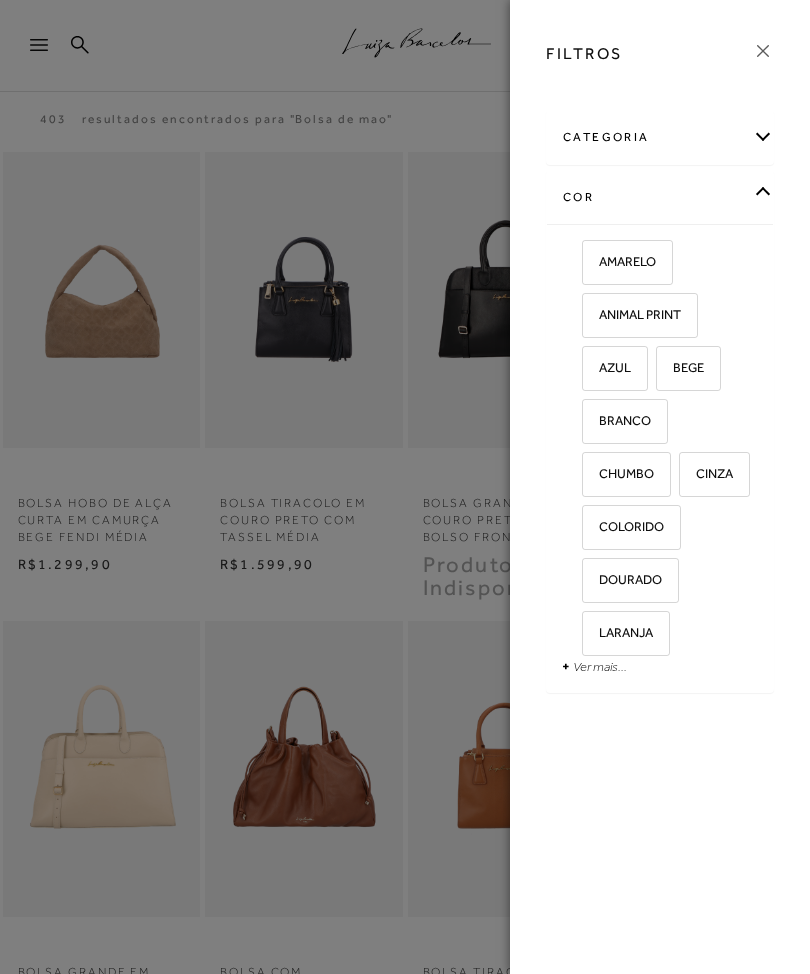 click on "BRANCO" at bounding box center (625, 421) 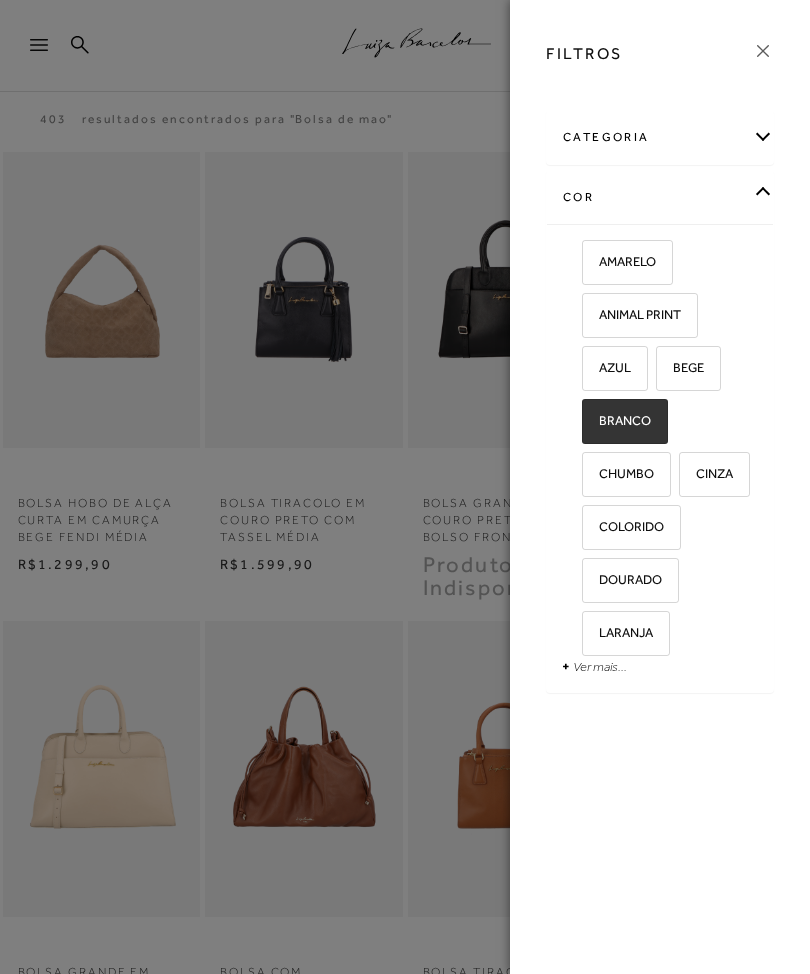 checkbox on "true" 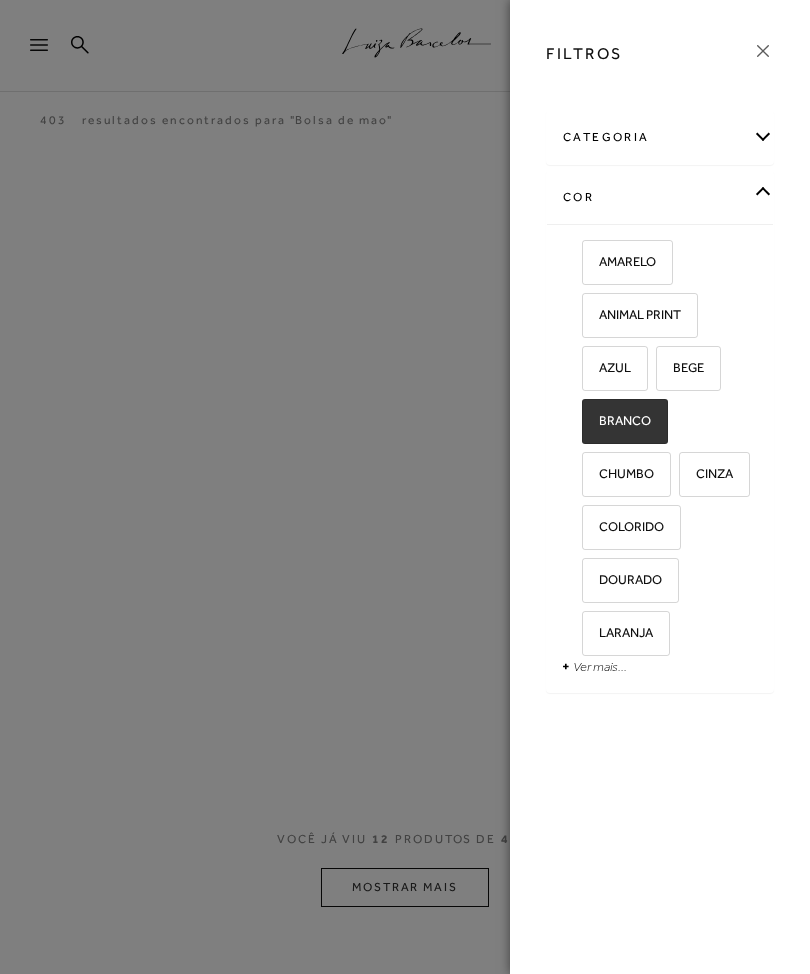 scroll, scrollTop: 0, scrollLeft: 0, axis: both 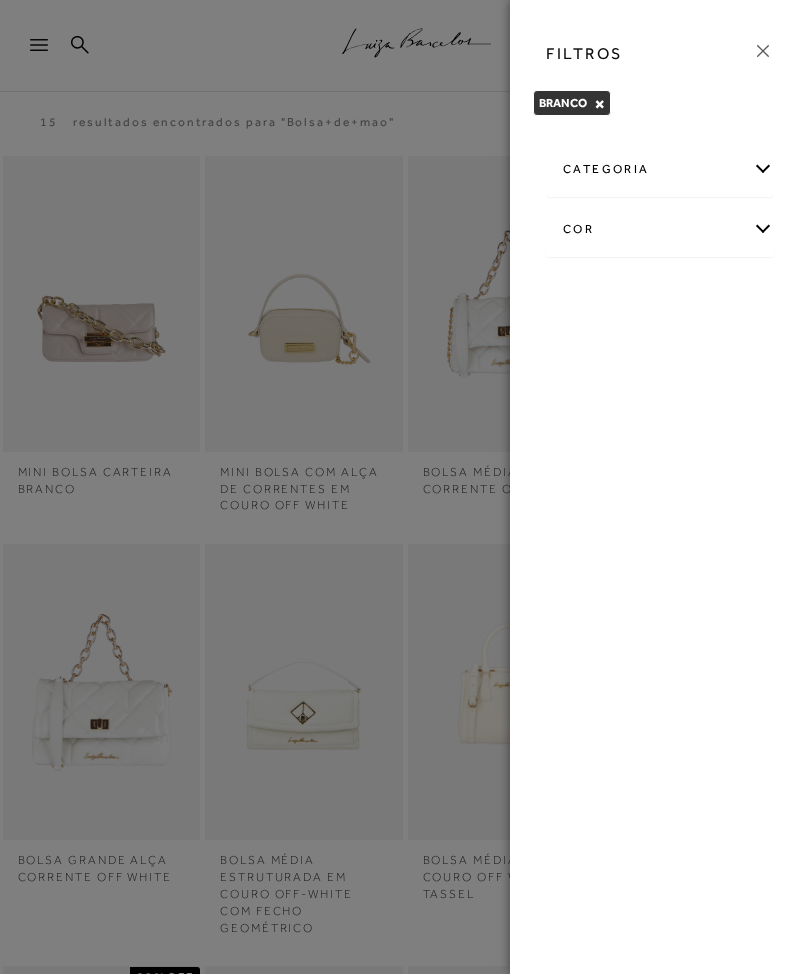 click 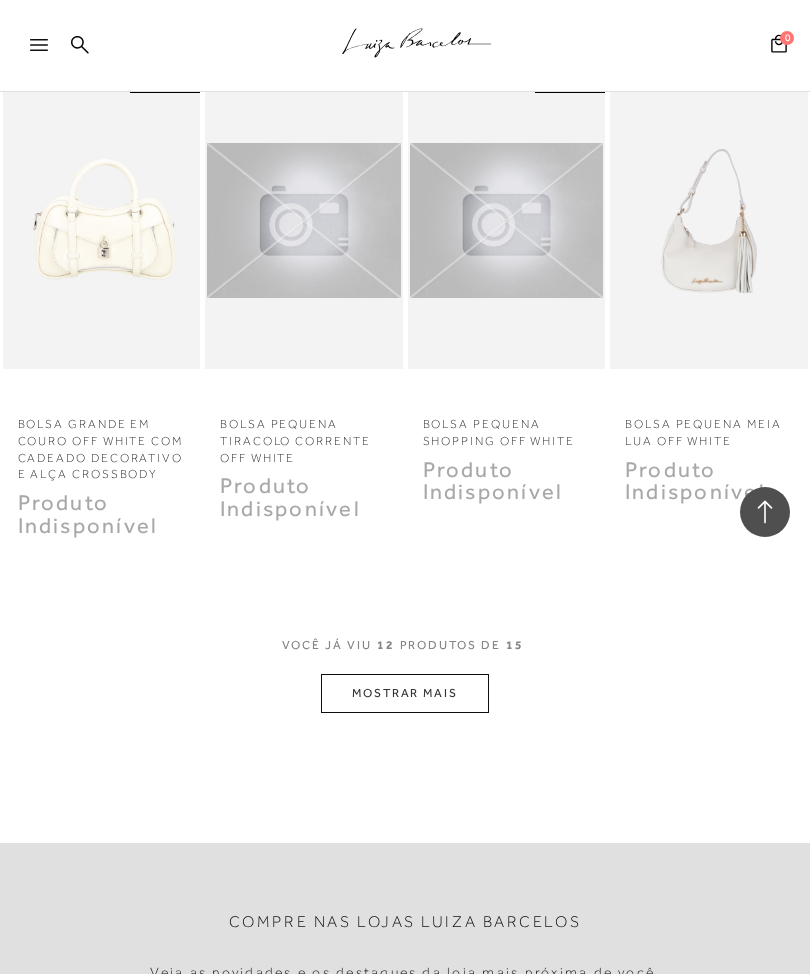 scroll, scrollTop: 1002, scrollLeft: 0, axis: vertical 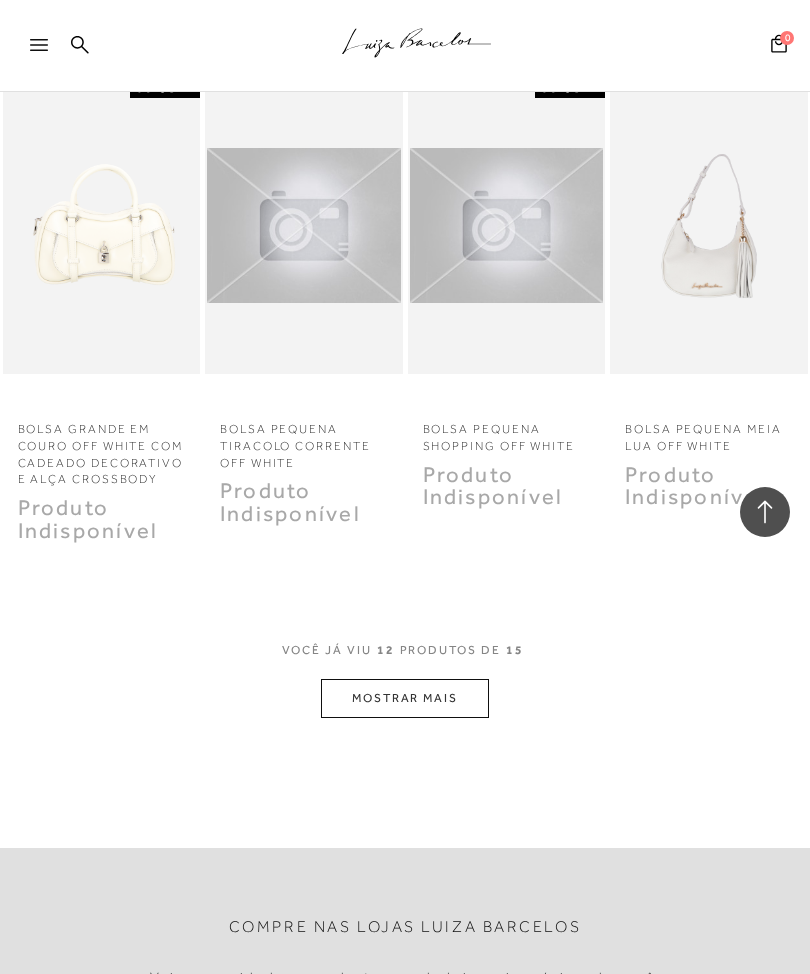 click on "MOSTRAR MAIS" at bounding box center (405, 698) 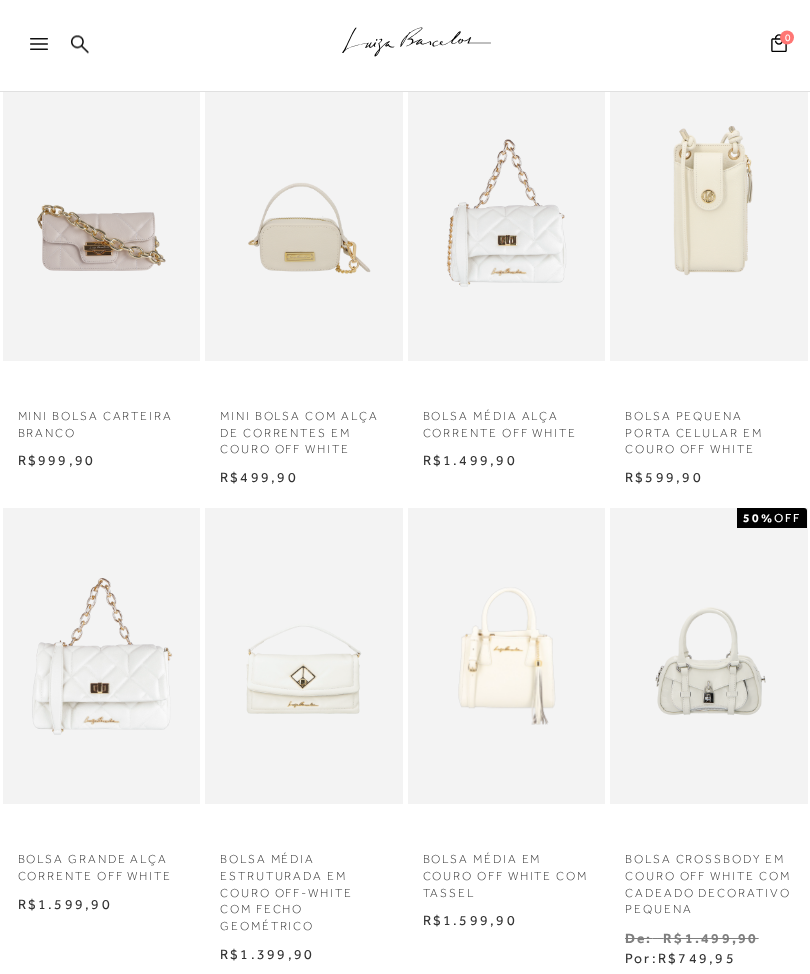scroll, scrollTop: 0, scrollLeft: 0, axis: both 